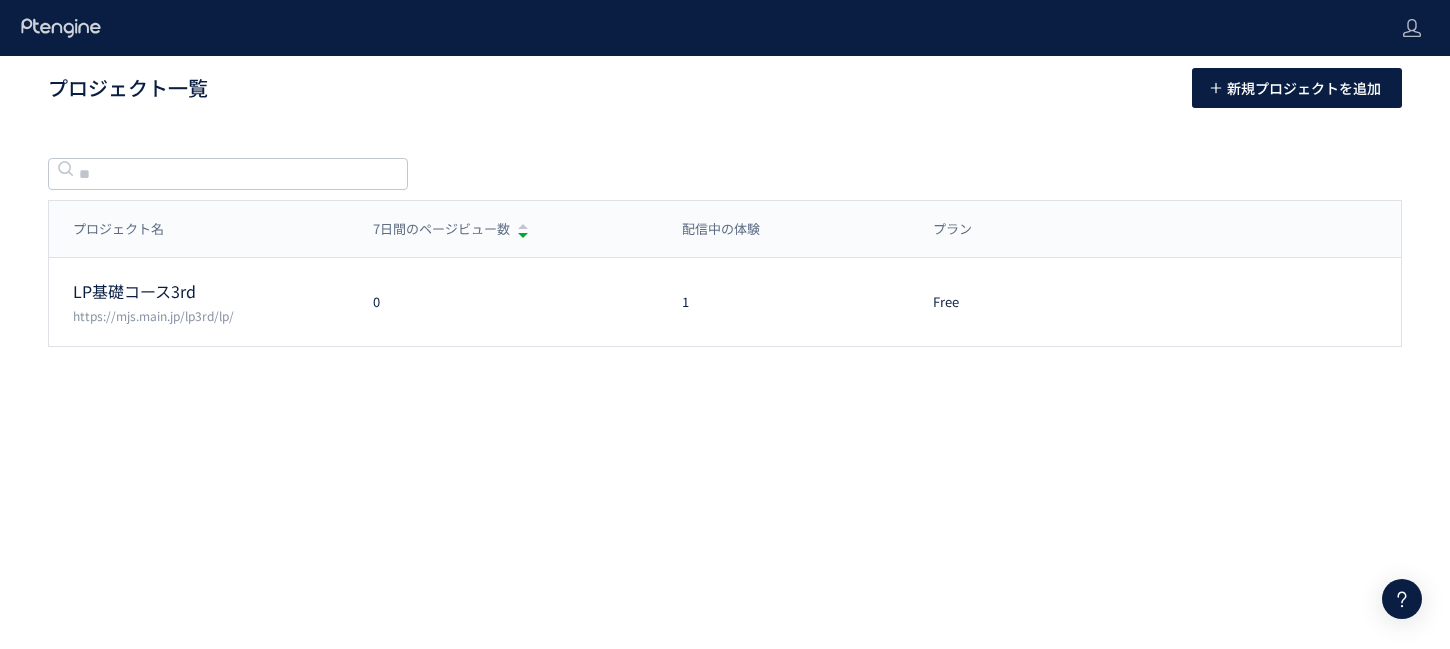 scroll, scrollTop: 0, scrollLeft: 0, axis: both 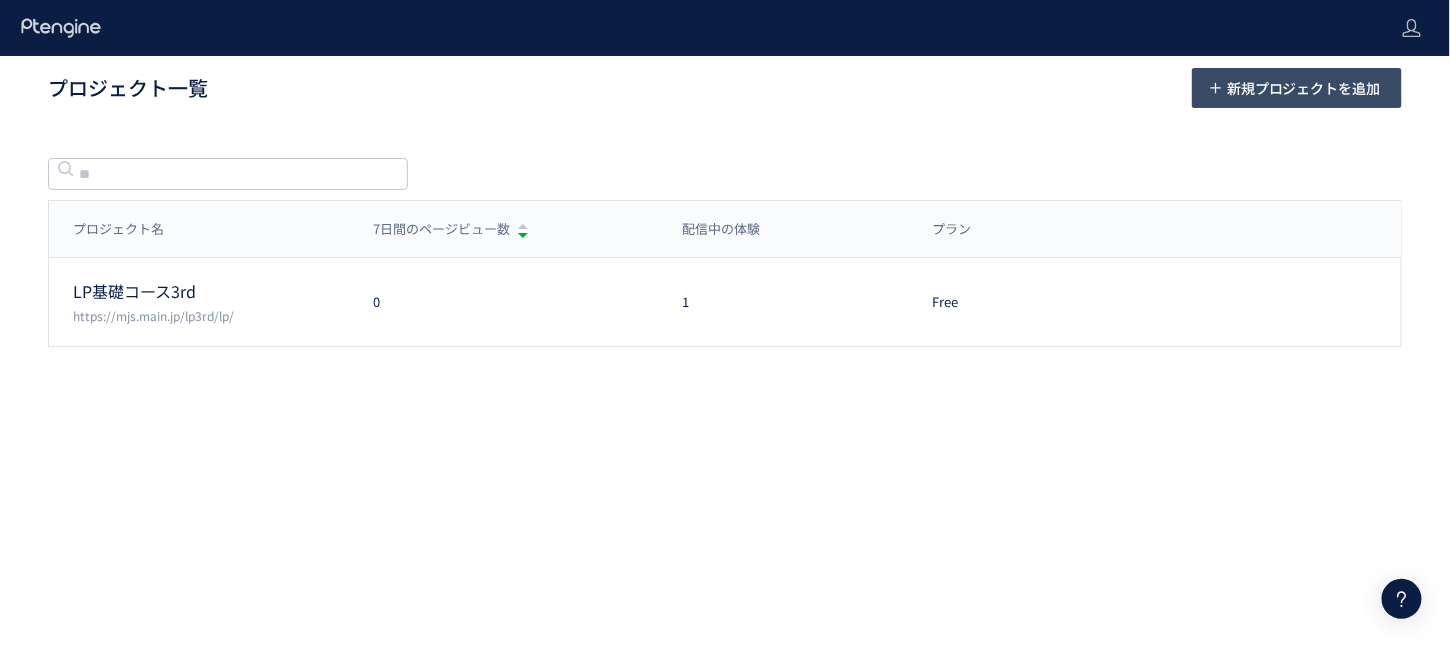 click on "新規プロジェクトを追加" at bounding box center [1304, 88] 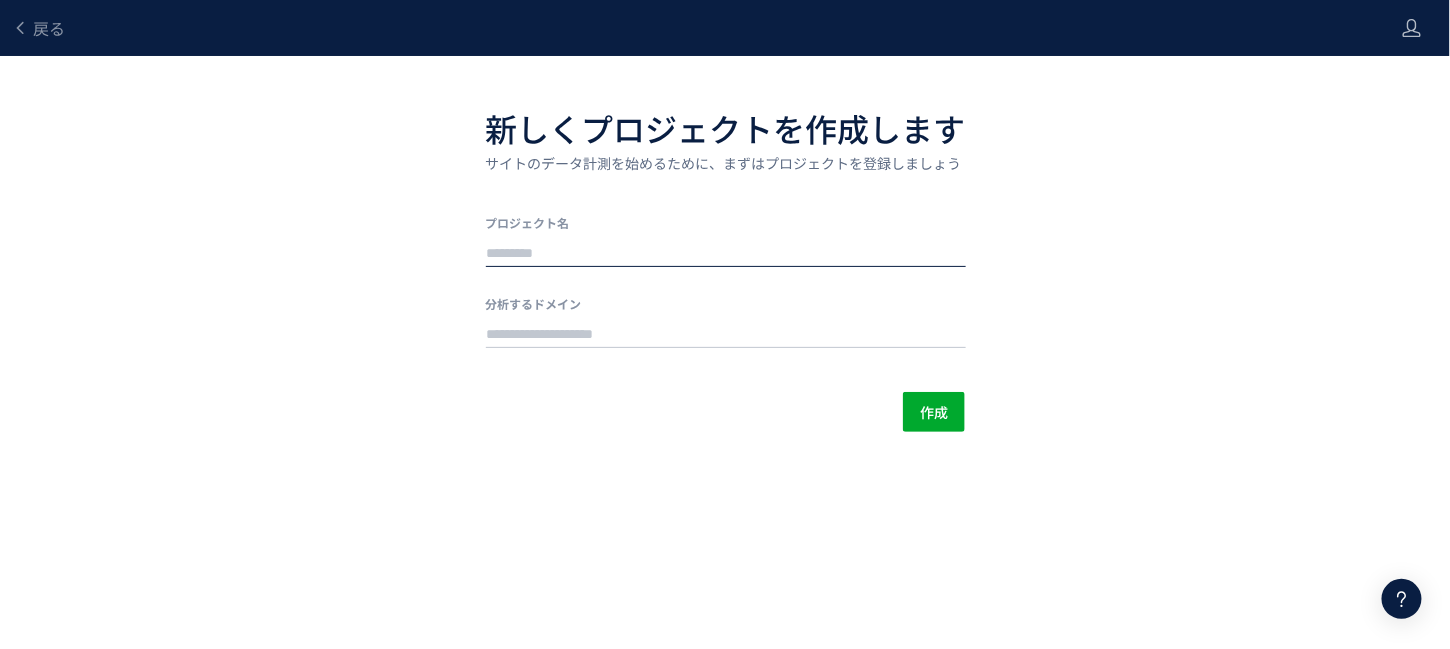 click 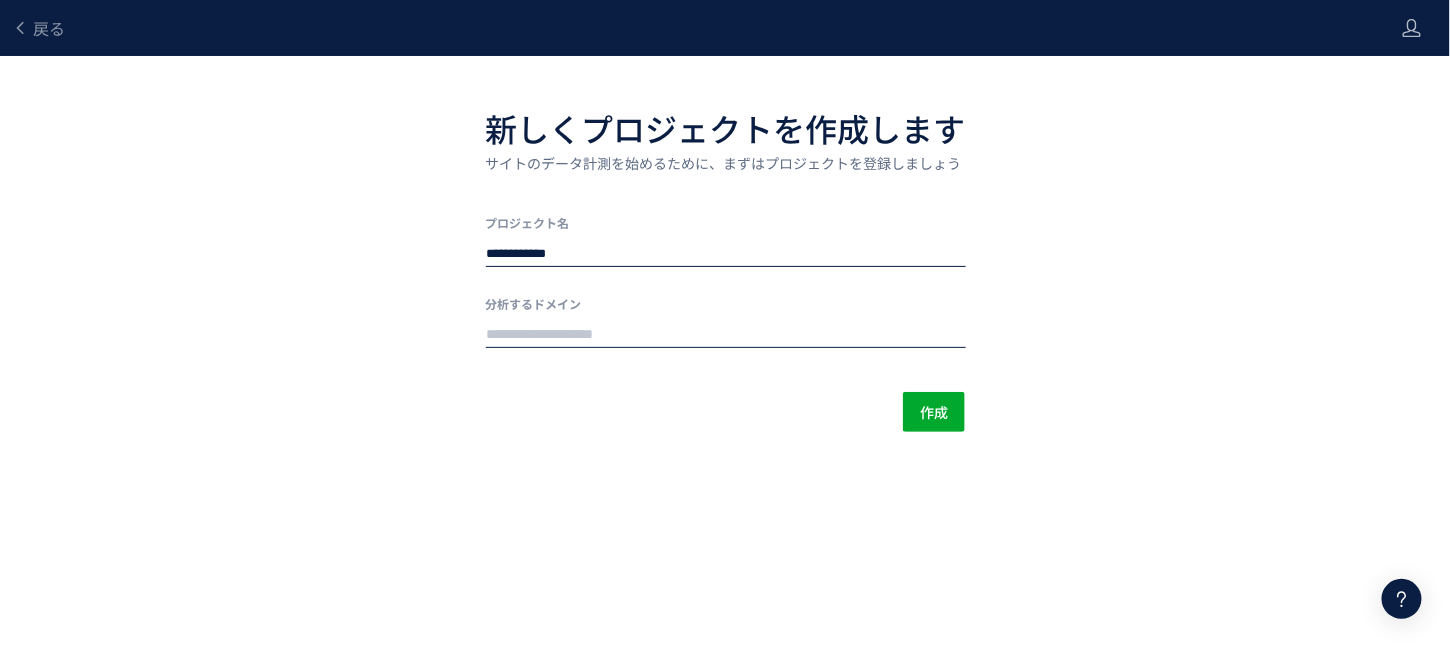 type on "**********" 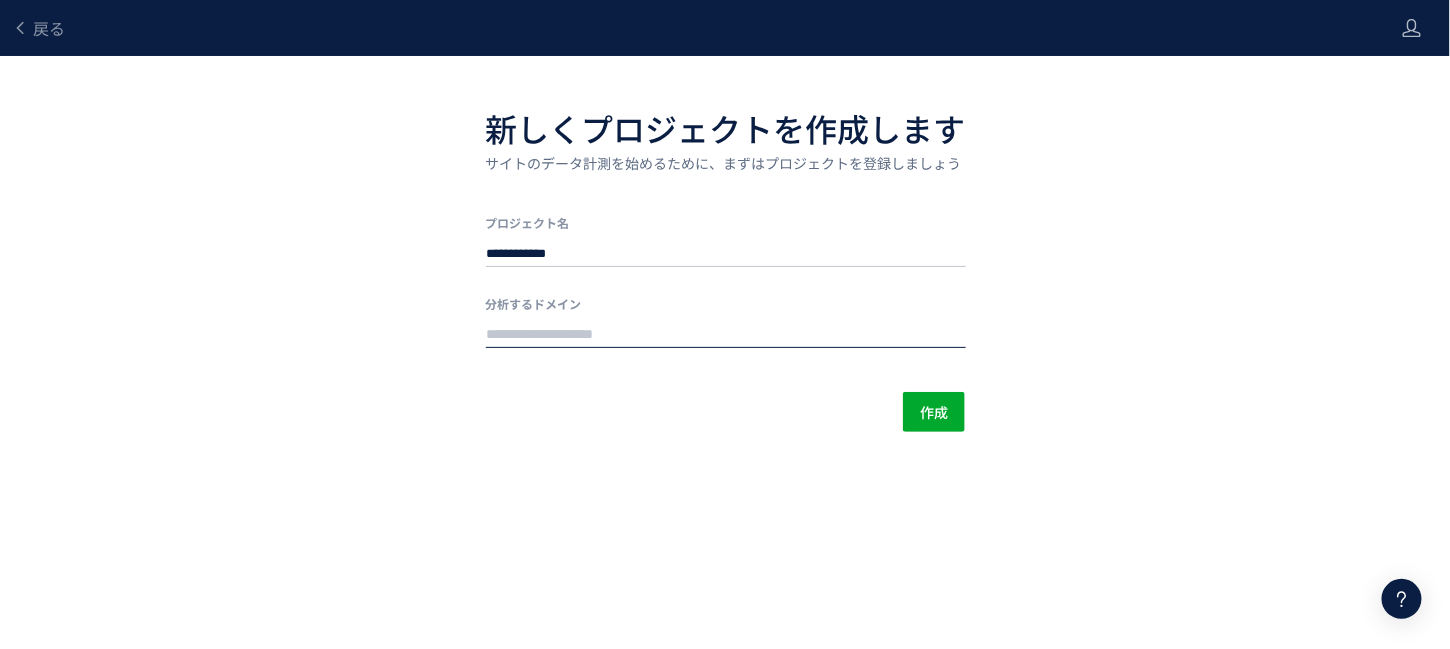drag, startPoint x: 564, startPoint y: 317, endPoint x: 571, endPoint y: 333, distance: 17.464249 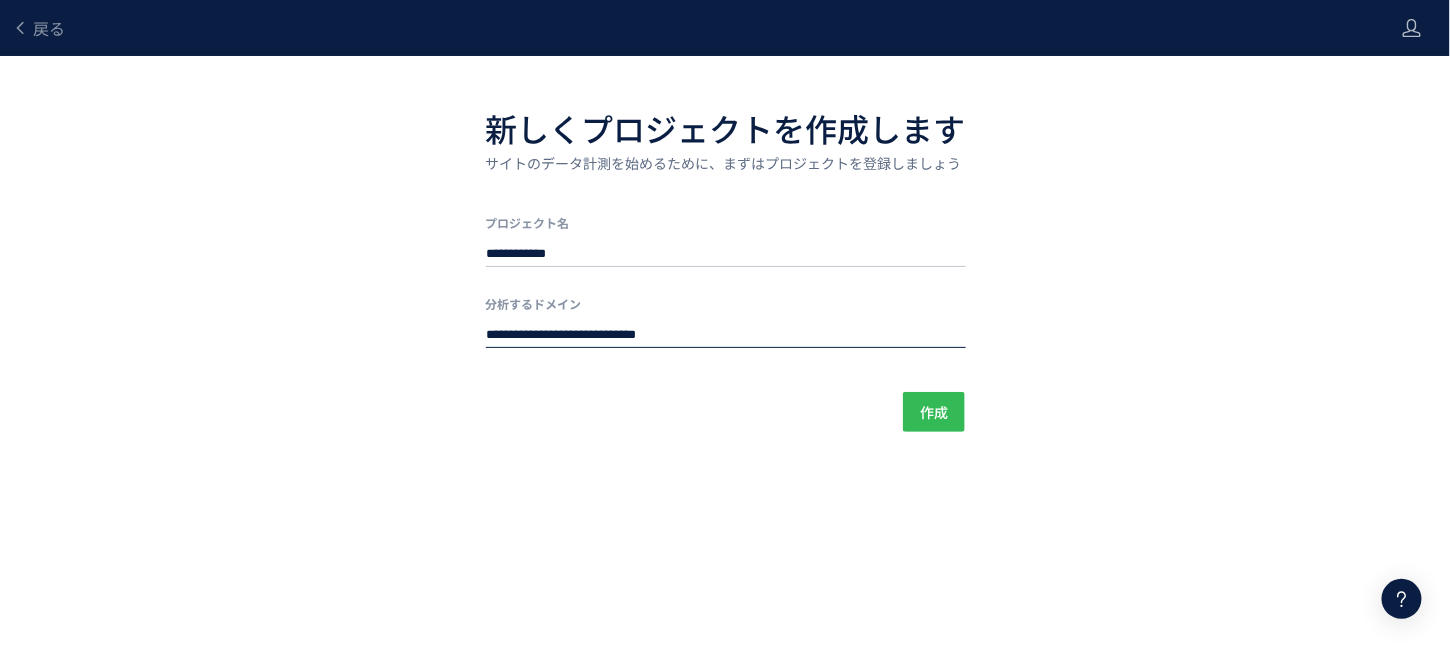 type on "**********" 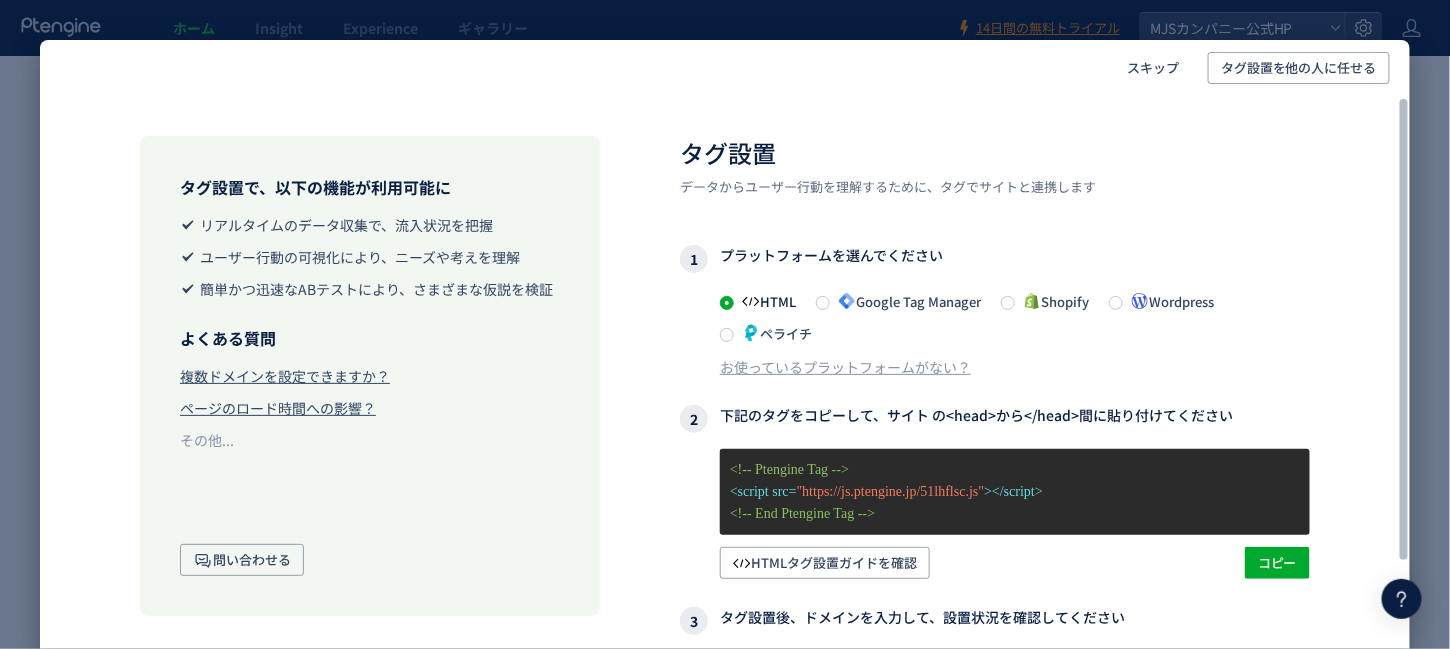 click on "Google Tag Manager" at bounding box center [905, 301] 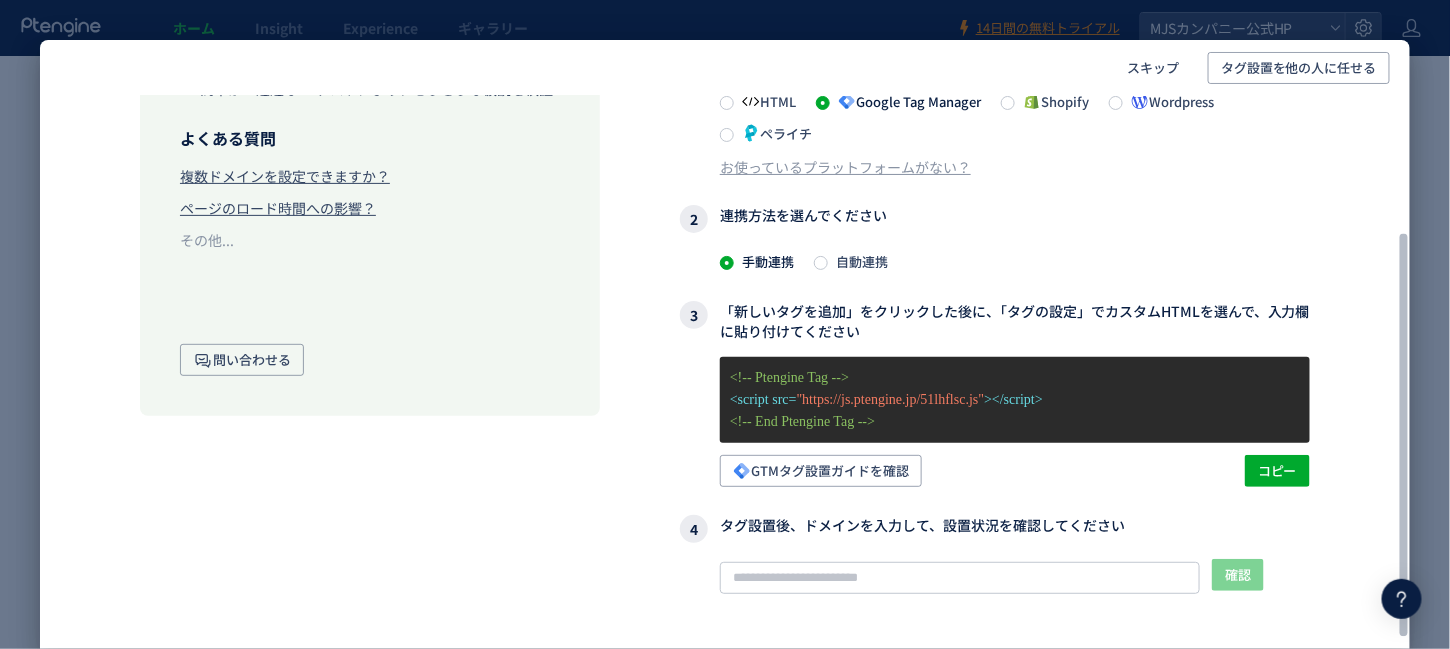 click on "自動連携" at bounding box center [858, 261] 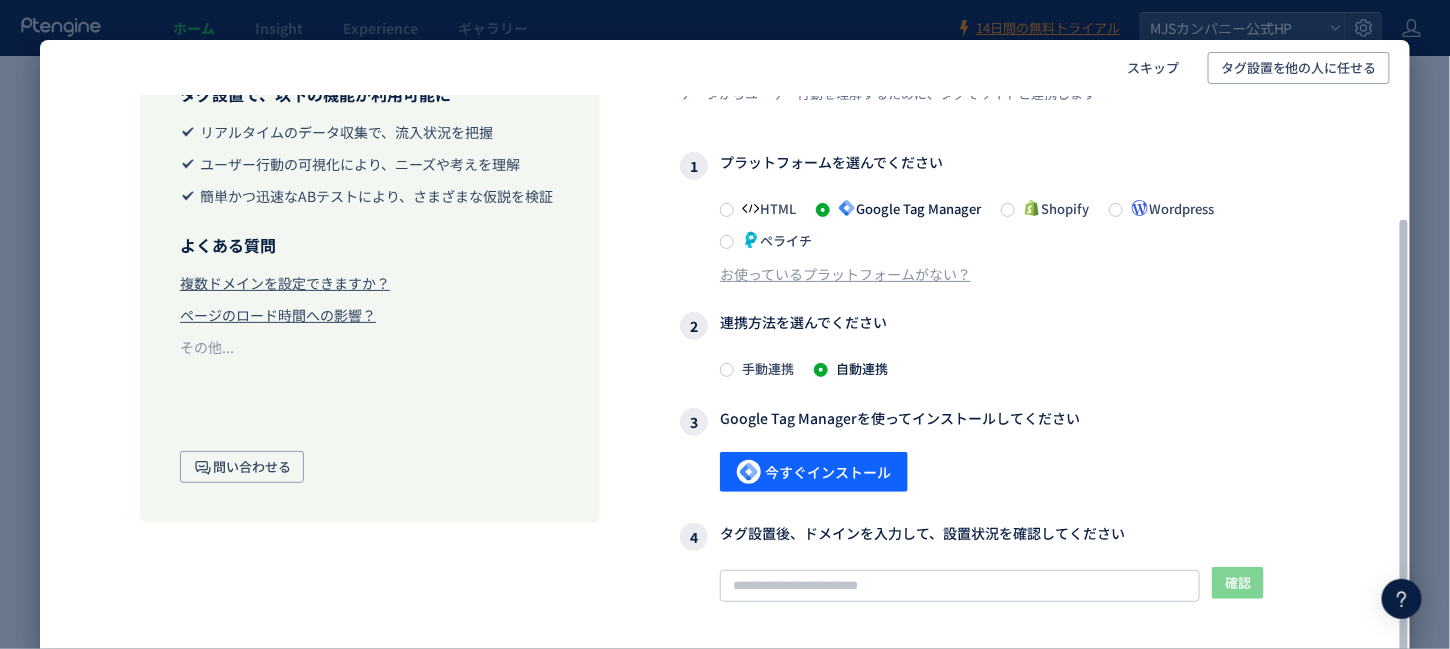 scroll, scrollTop: 0, scrollLeft: 0, axis: both 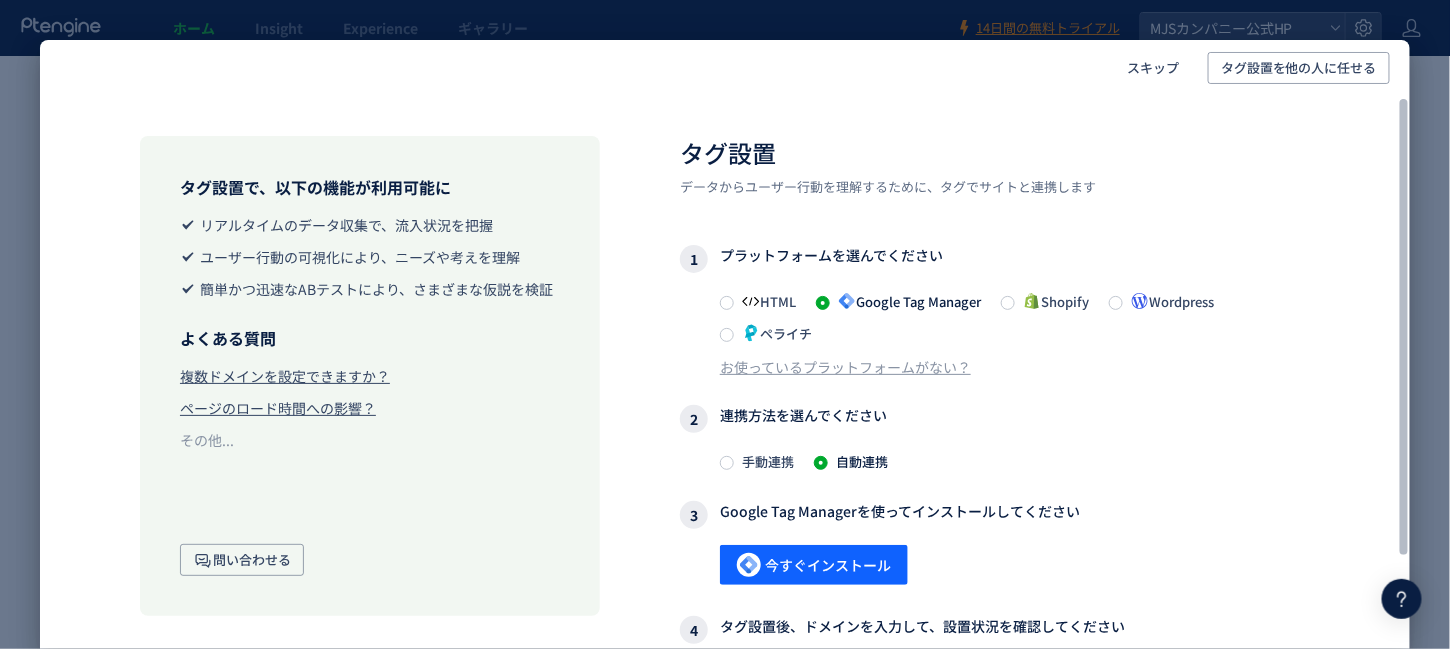 click on "HTML" at bounding box center [765, 301] 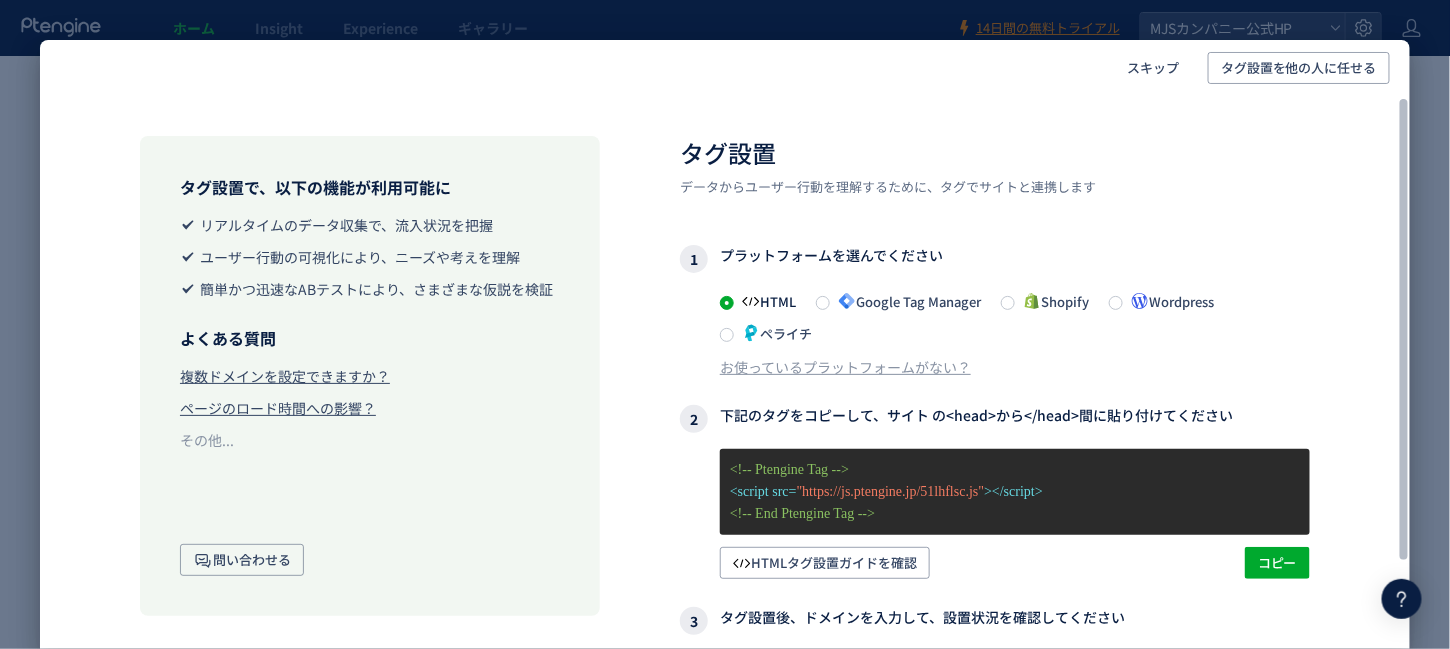 click on "Google Tag Manager" at bounding box center (905, 301) 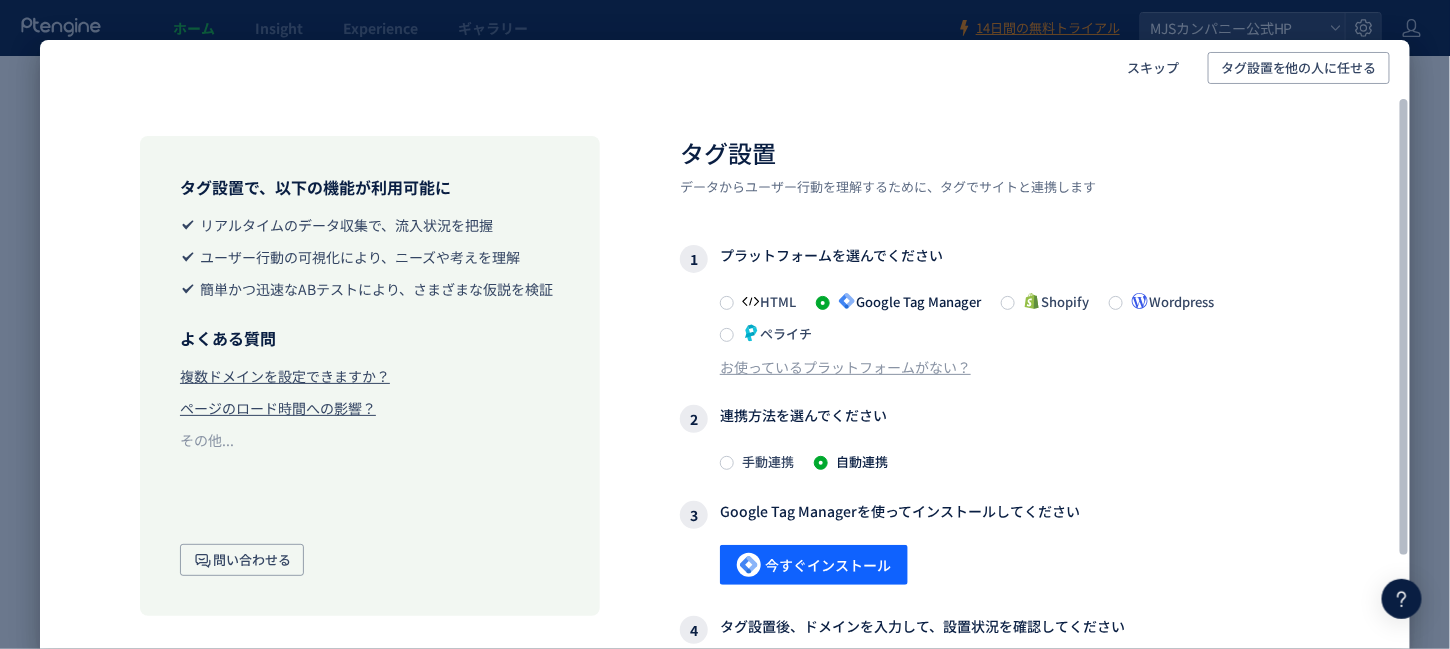 click on "手動連携" at bounding box center [764, 461] 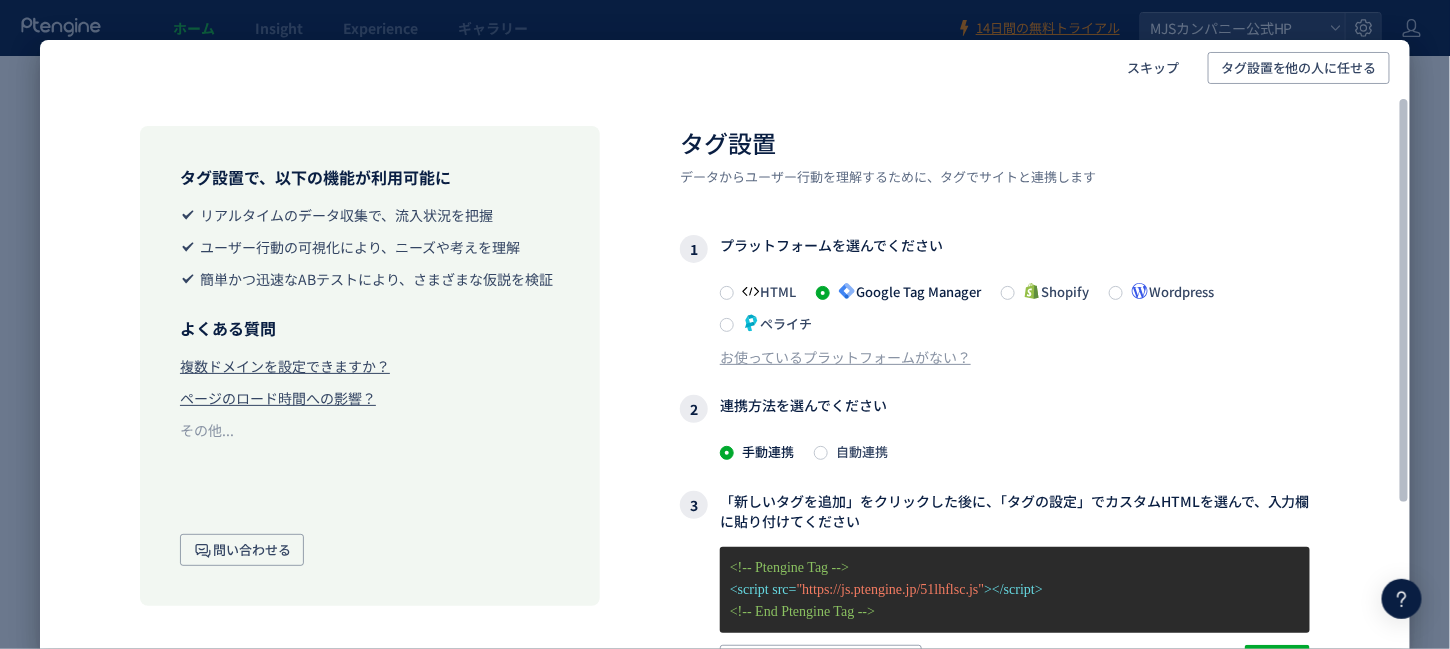 scroll, scrollTop: 0, scrollLeft: 0, axis: both 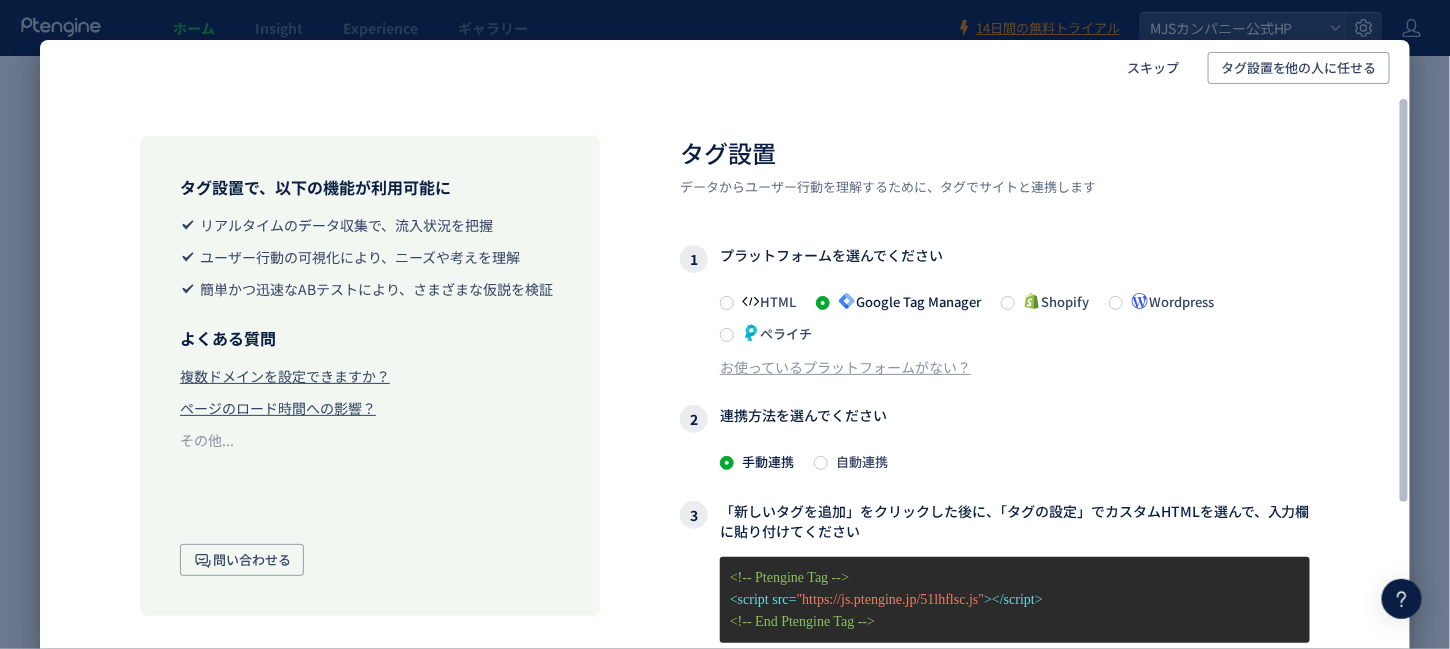 click on "自動連携" at bounding box center [858, 461] 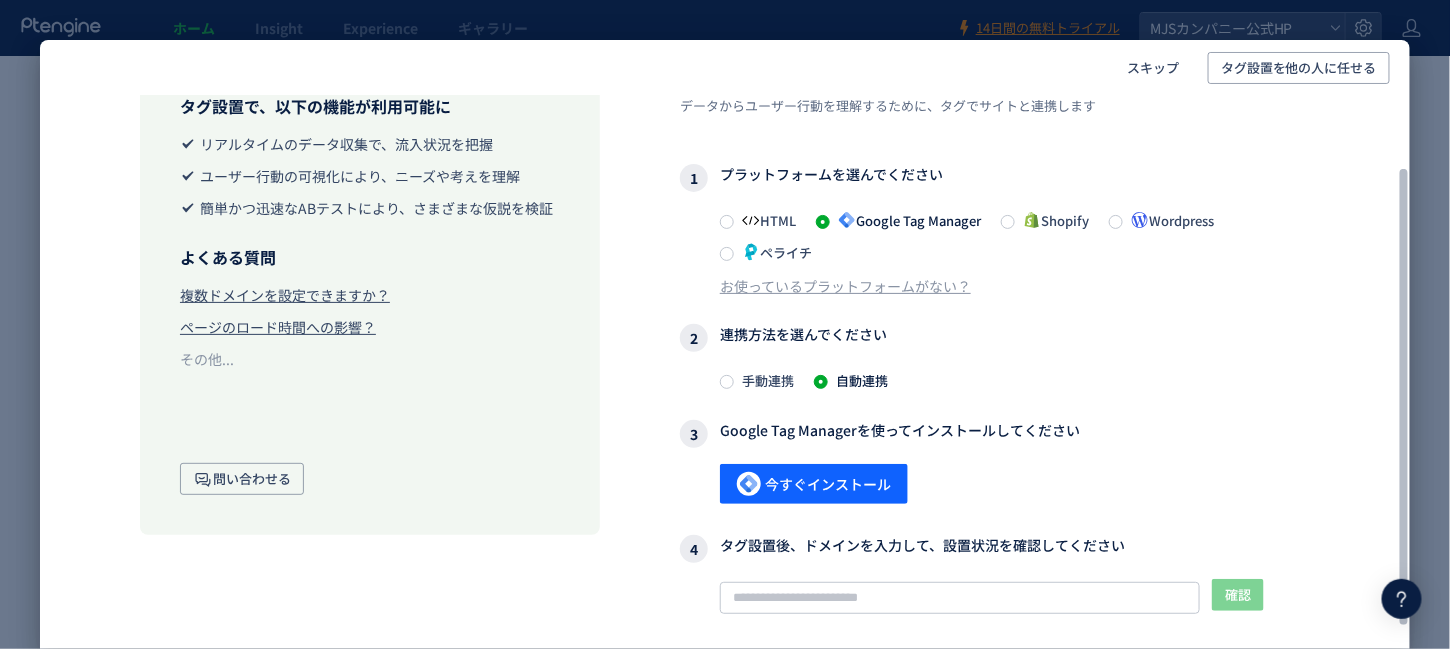 scroll, scrollTop: 164, scrollLeft: 0, axis: vertical 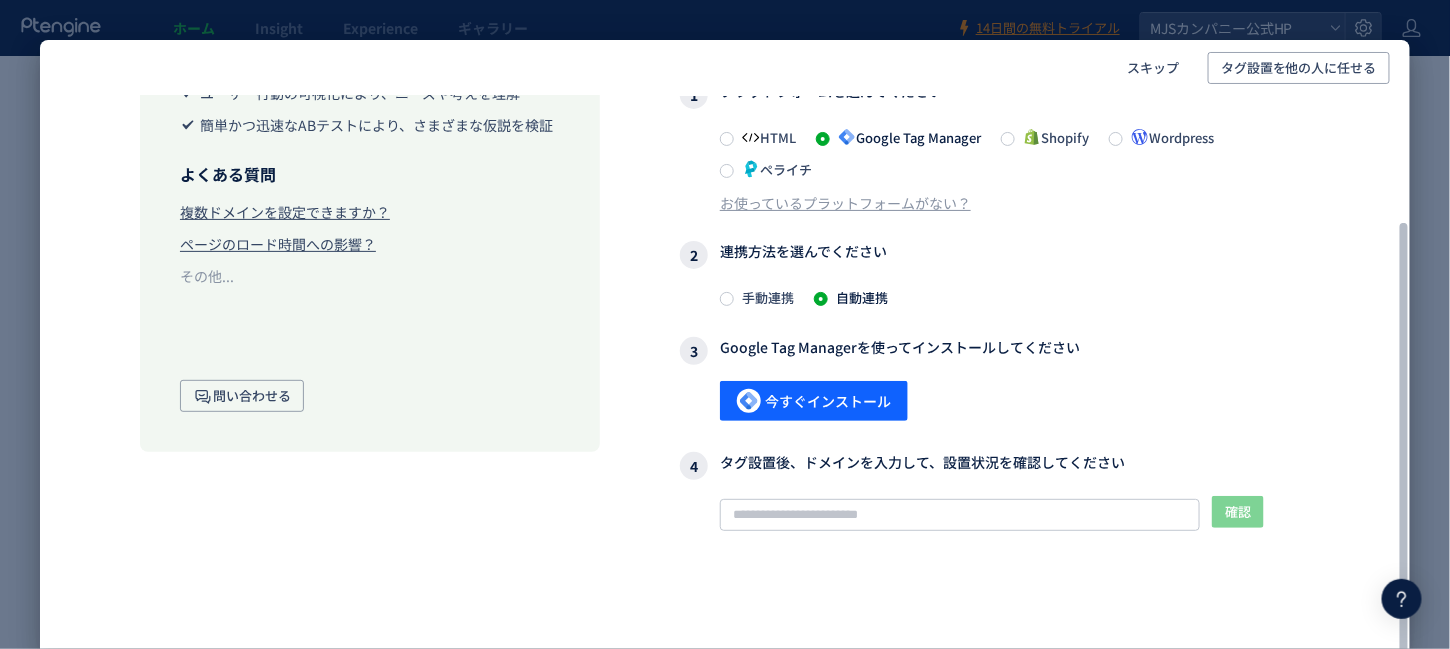 drag, startPoint x: 747, startPoint y: 305, endPoint x: 733, endPoint y: 307, distance: 14.142136 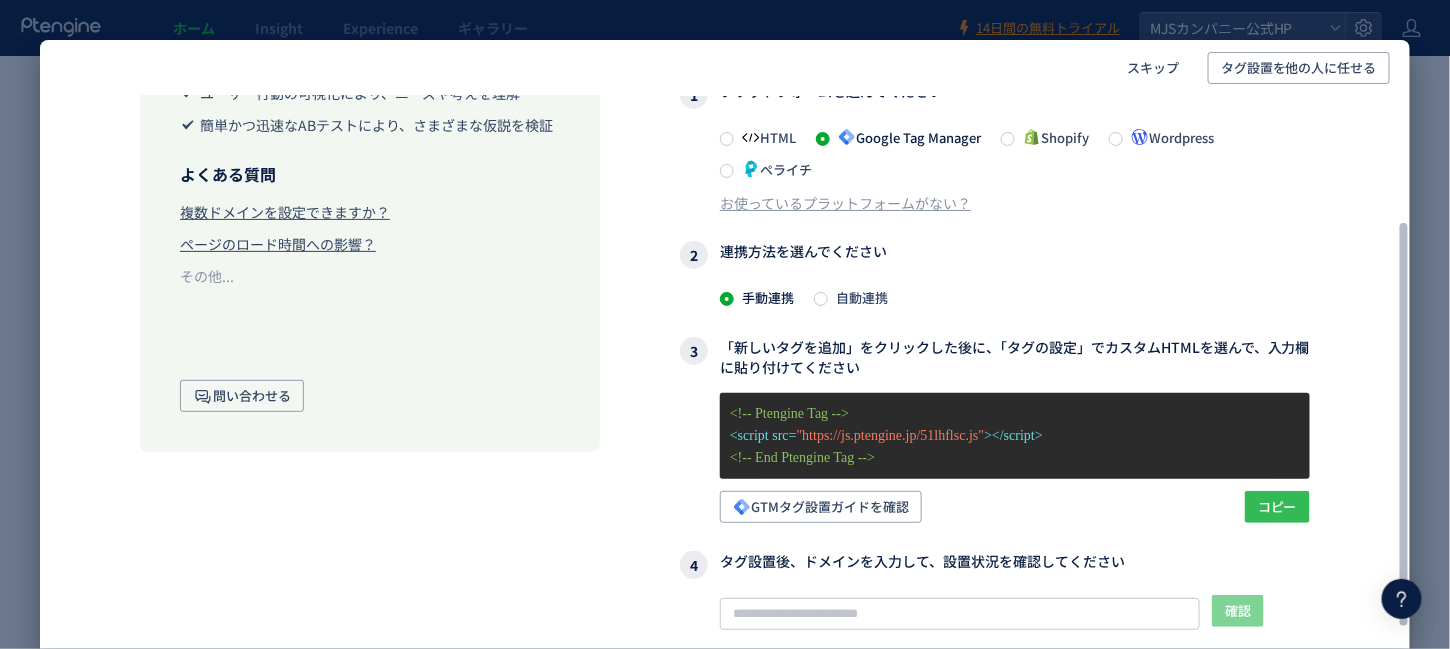 click on "コピー" at bounding box center [1277, 507] 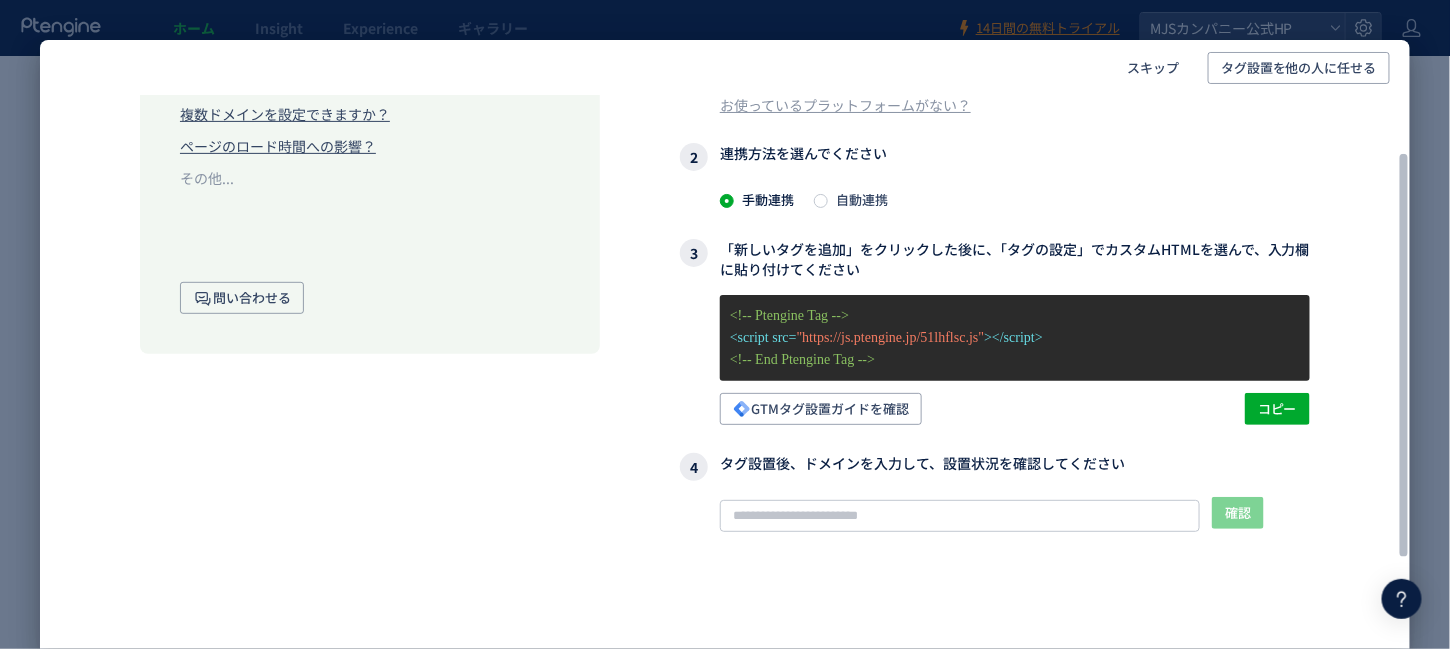 scroll, scrollTop: 263, scrollLeft: 0, axis: vertical 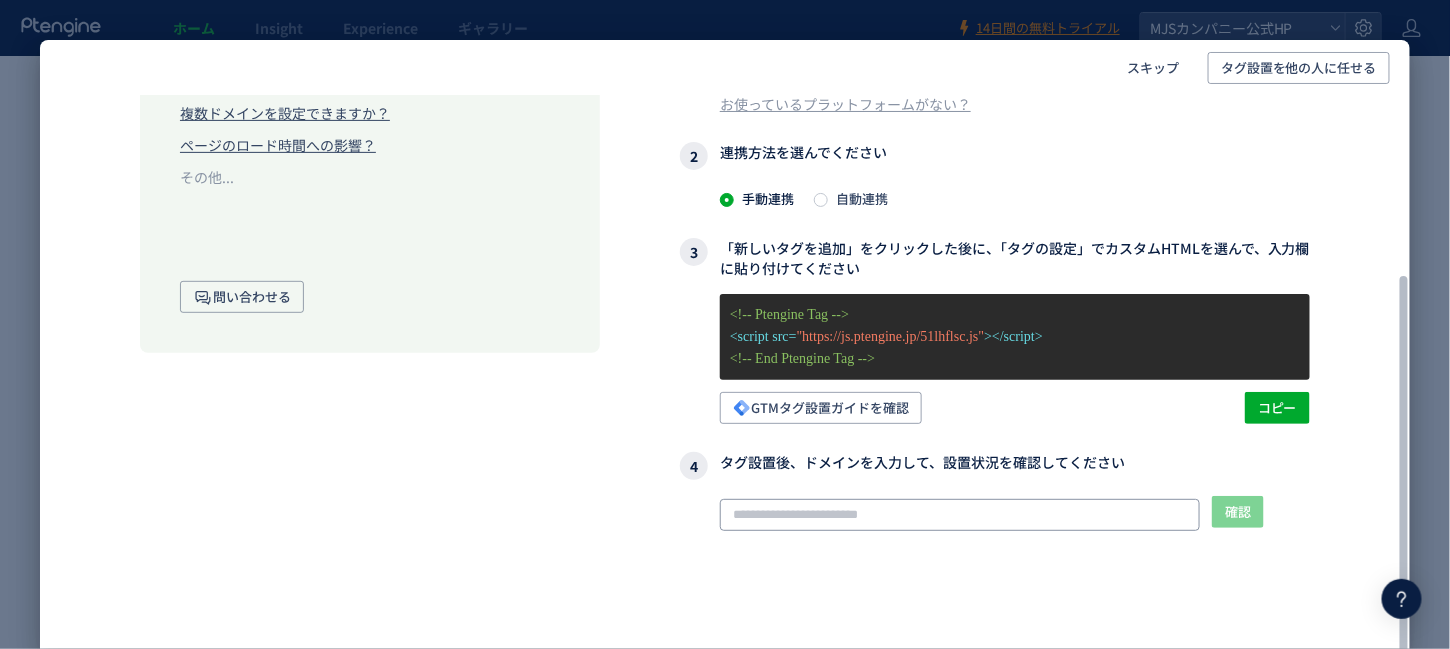 click 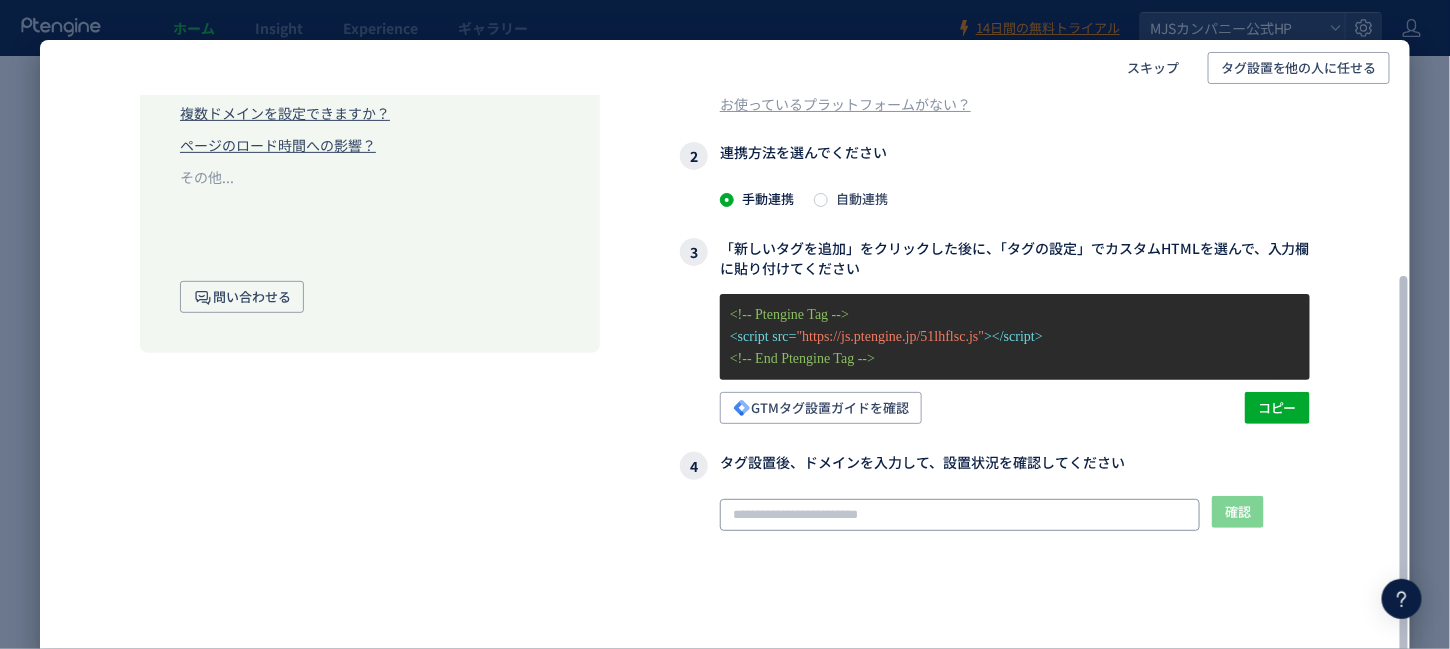 click 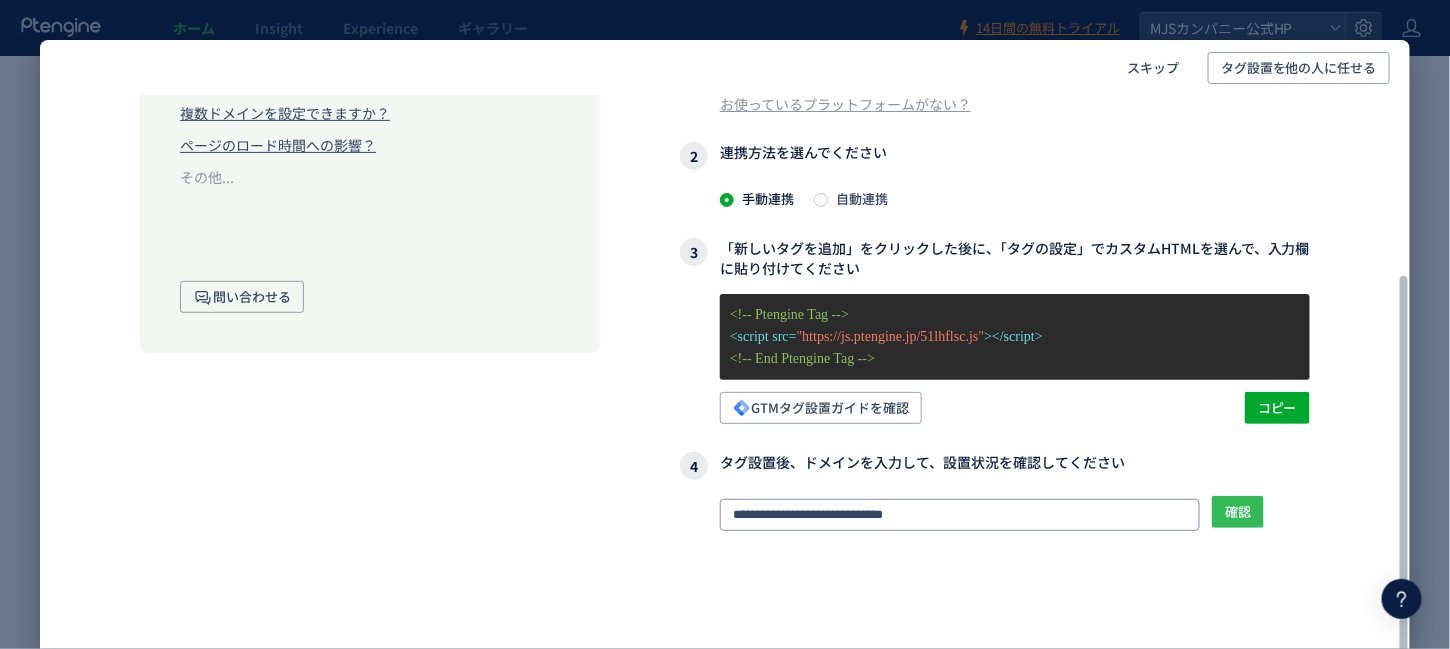 type on "**********" 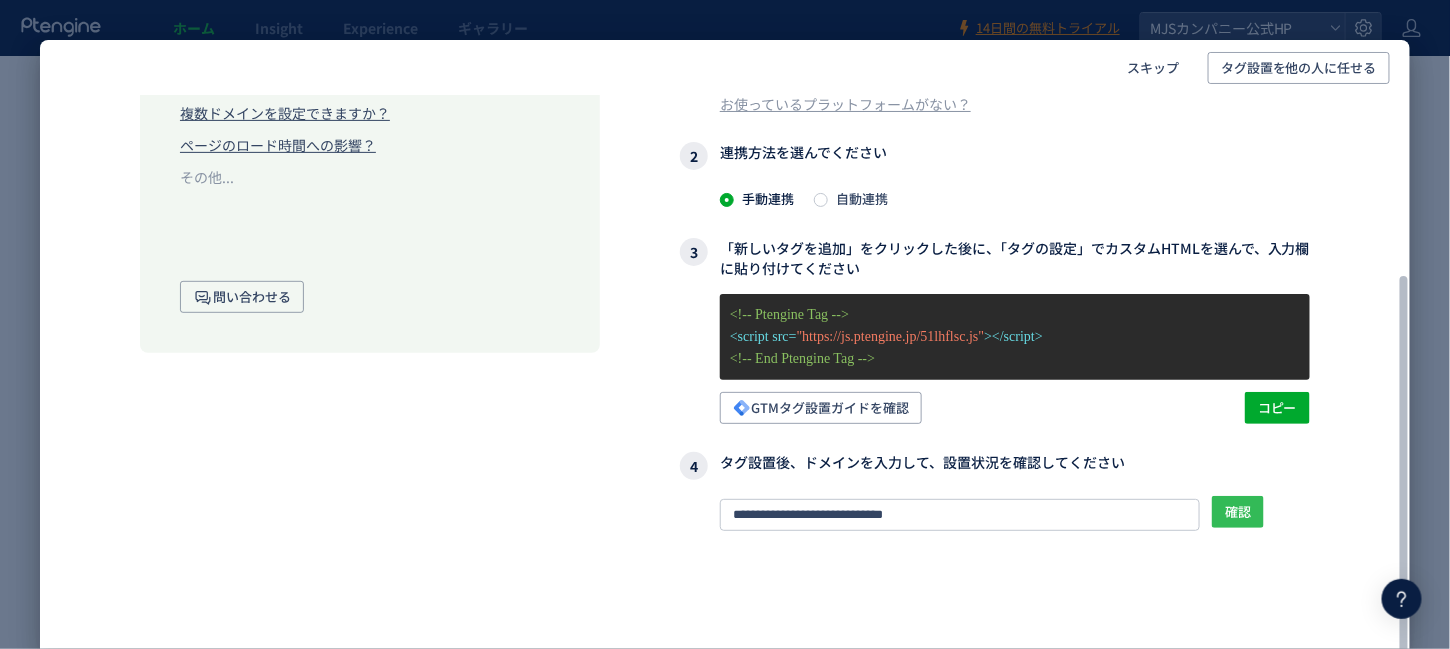 click on "確認" at bounding box center [1238, 512] 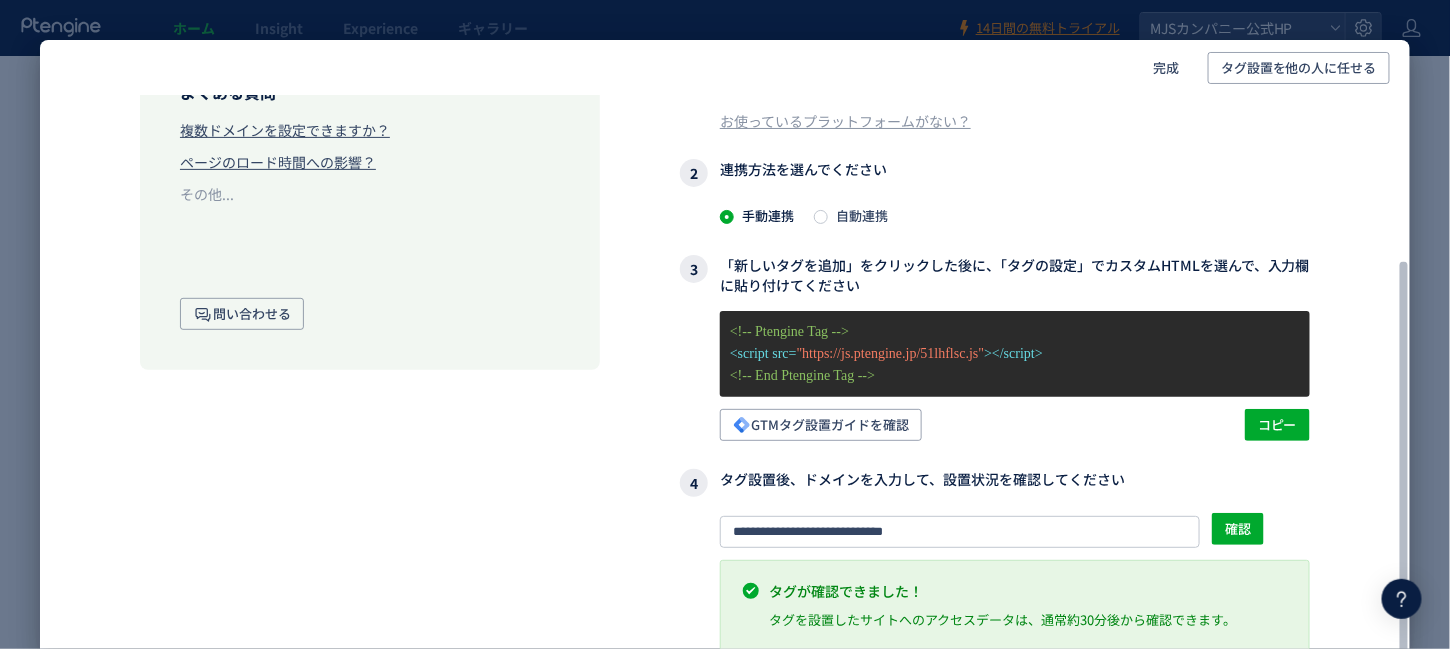 scroll, scrollTop: 241, scrollLeft: 0, axis: vertical 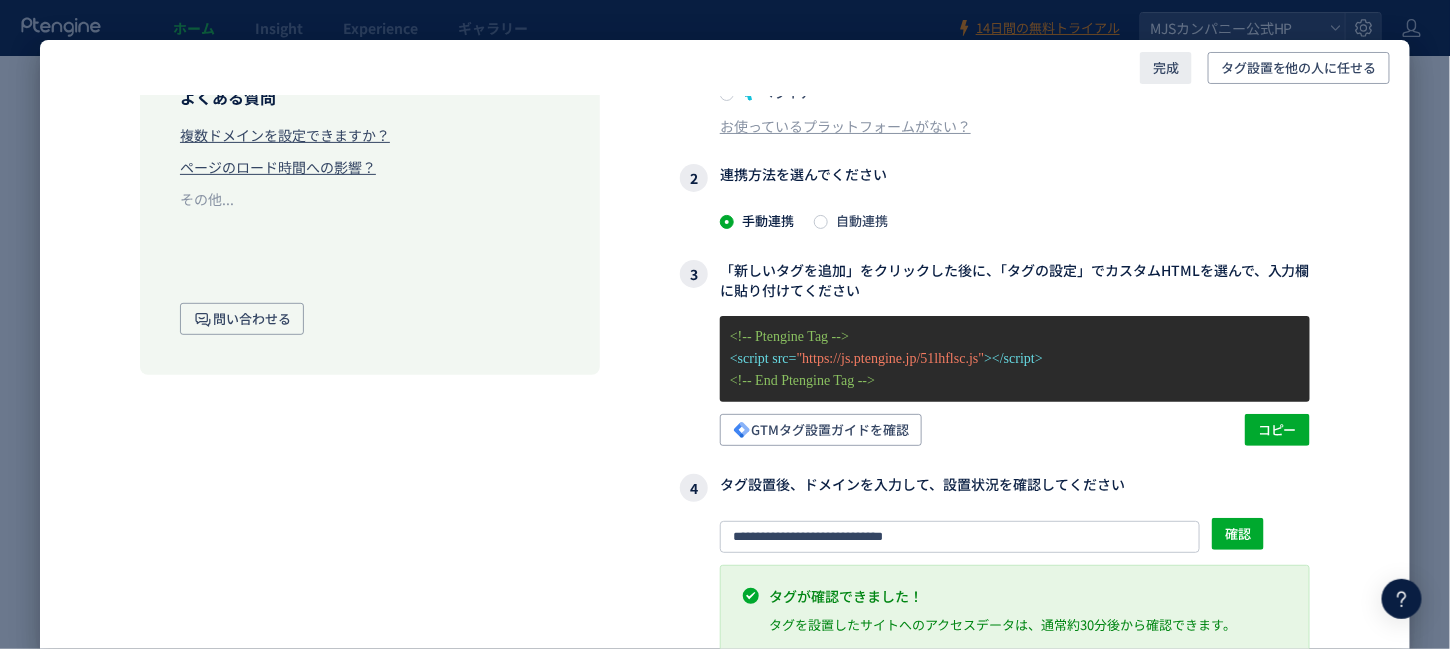 click on "完成" at bounding box center [1166, 68] 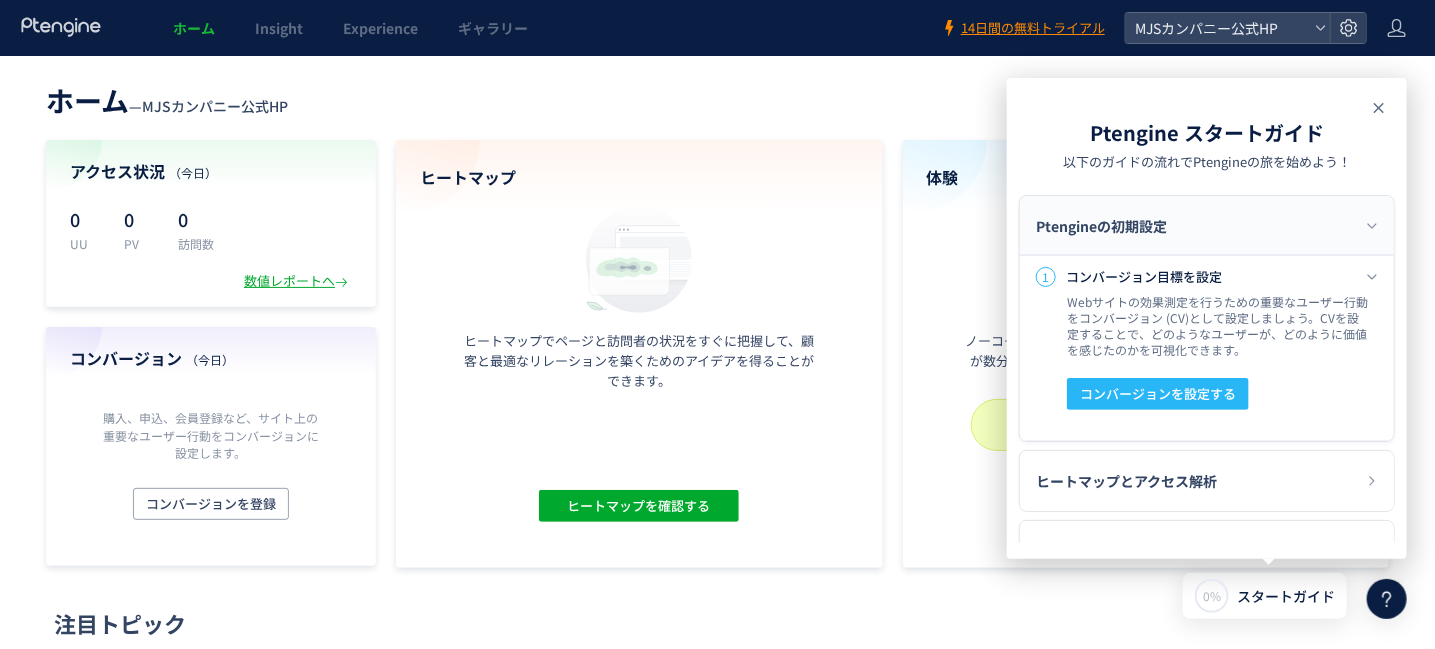 click 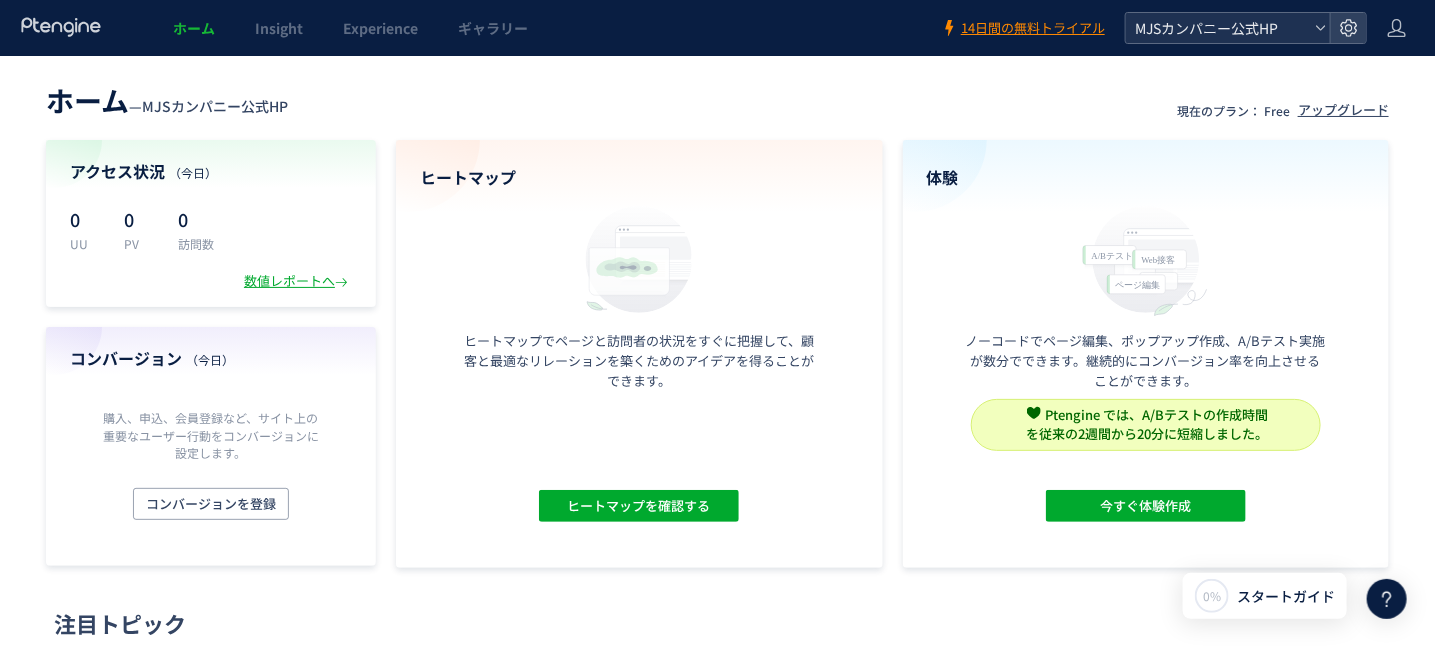 click on "MJSカンパニー公式HP" 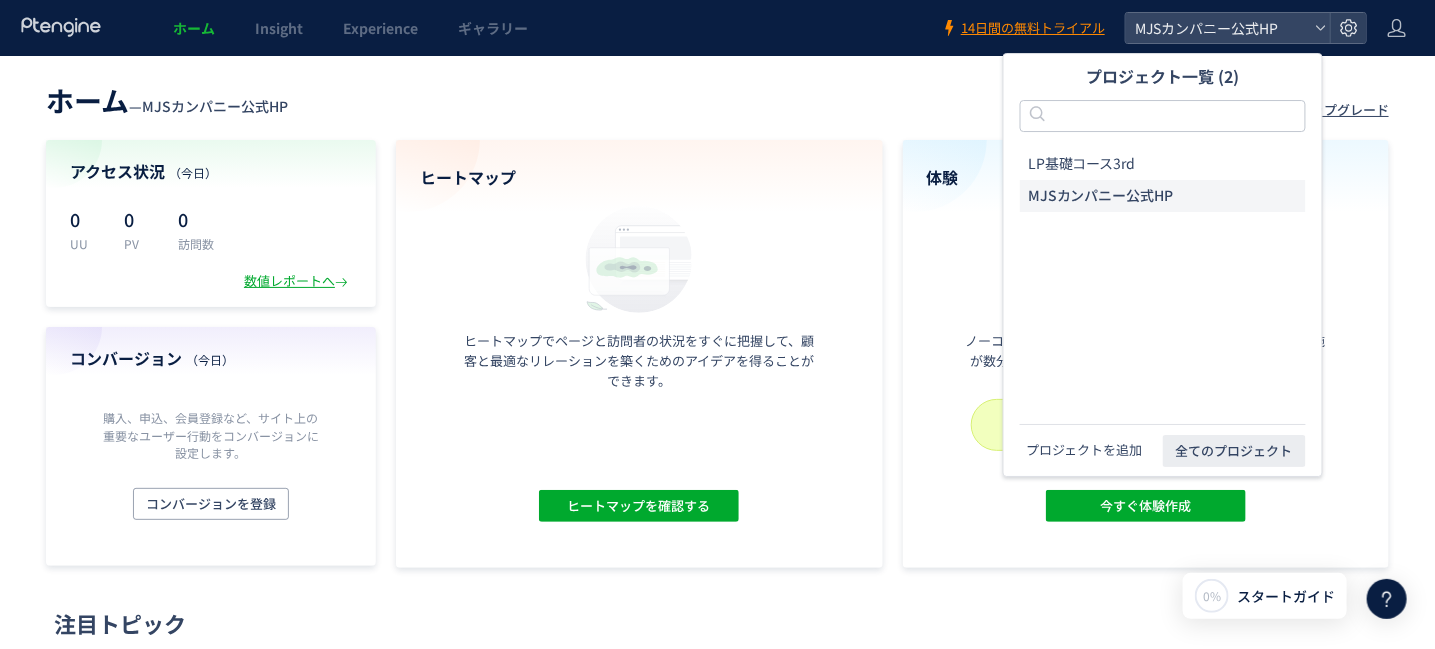 click on "プロジェクトを追加" at bounding box center (1084, 451) 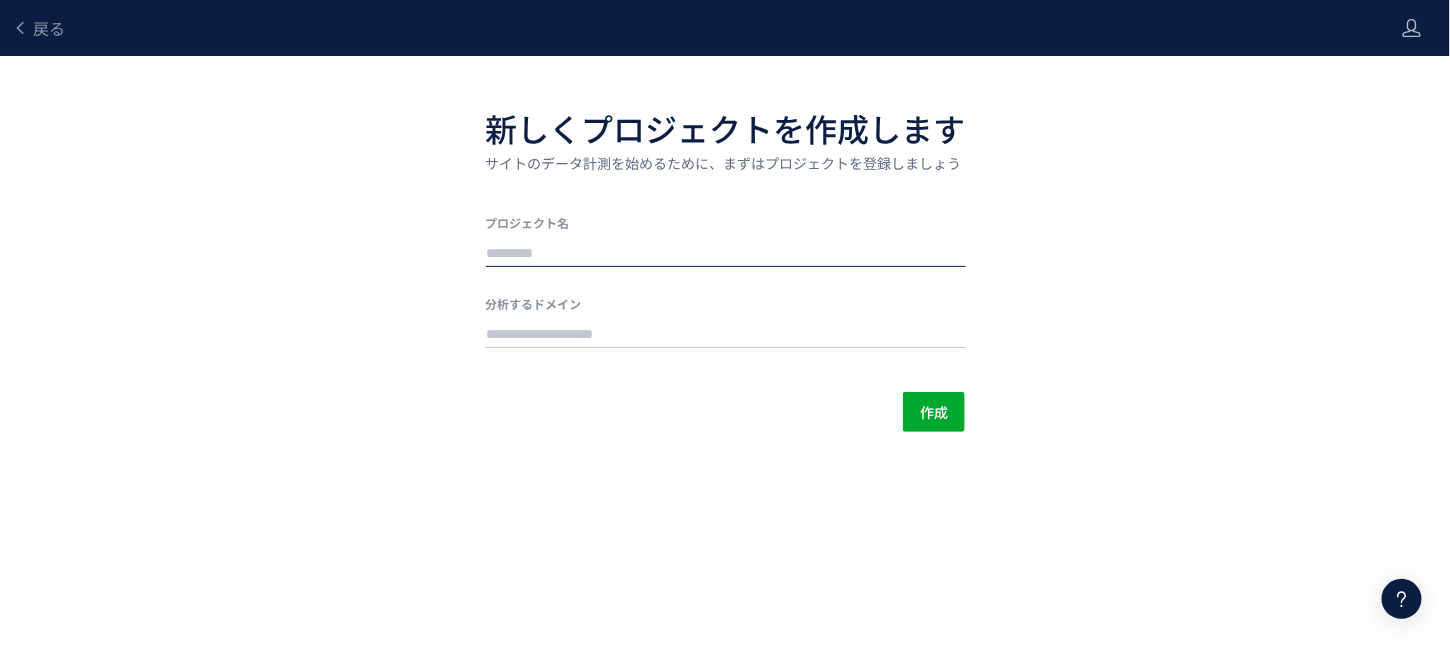 click at bounding box center [726, 254] 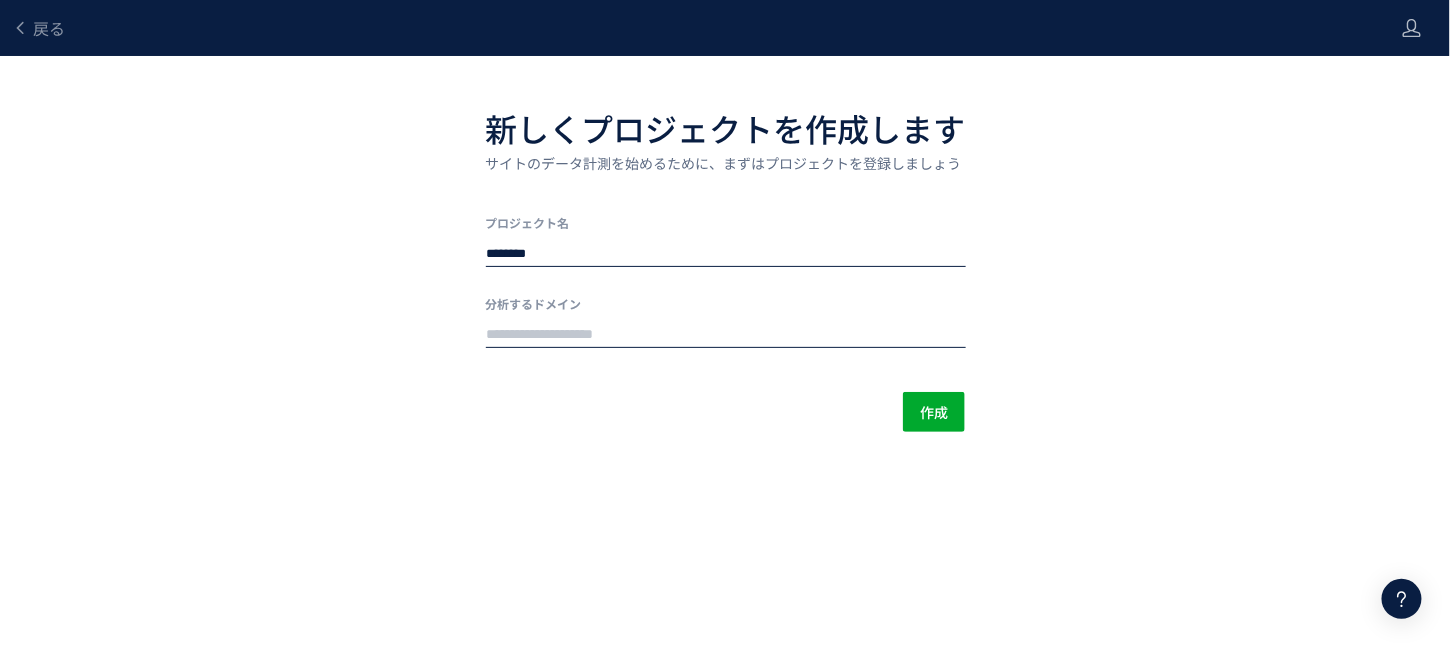 type on "********" 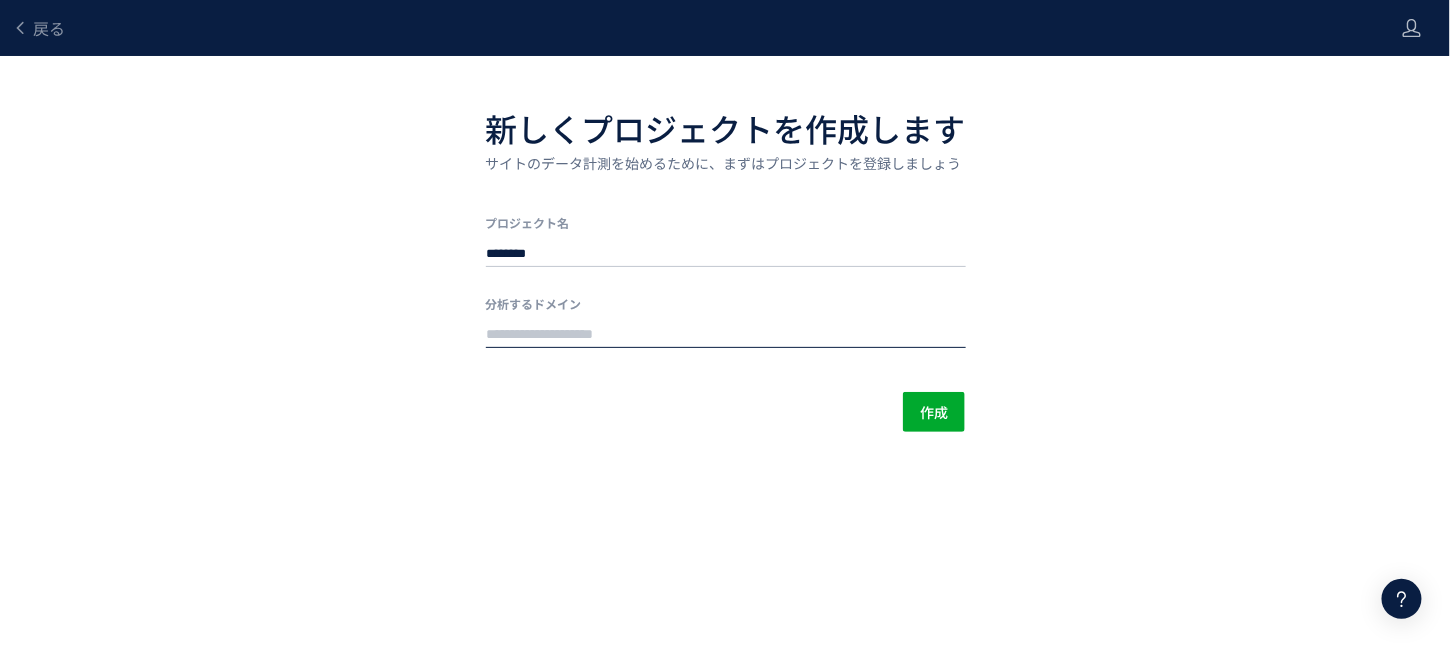 paste on "**********" 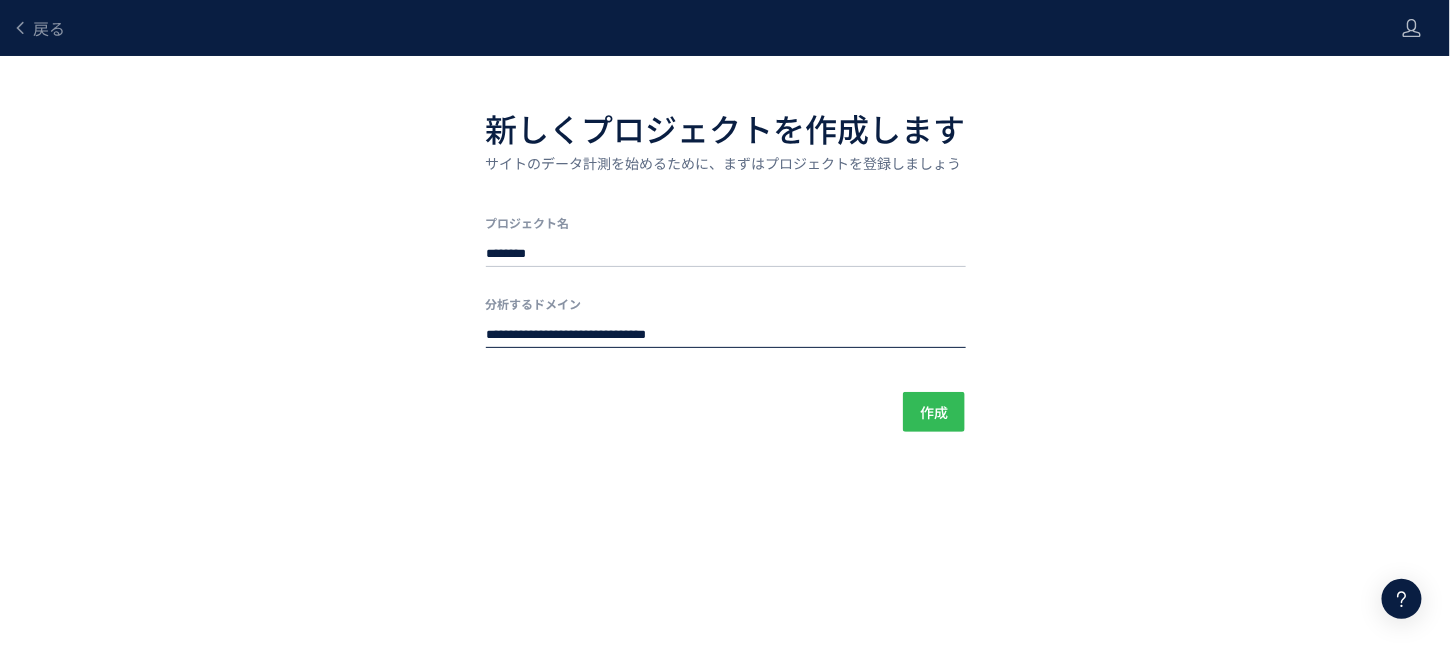 type on "**********" 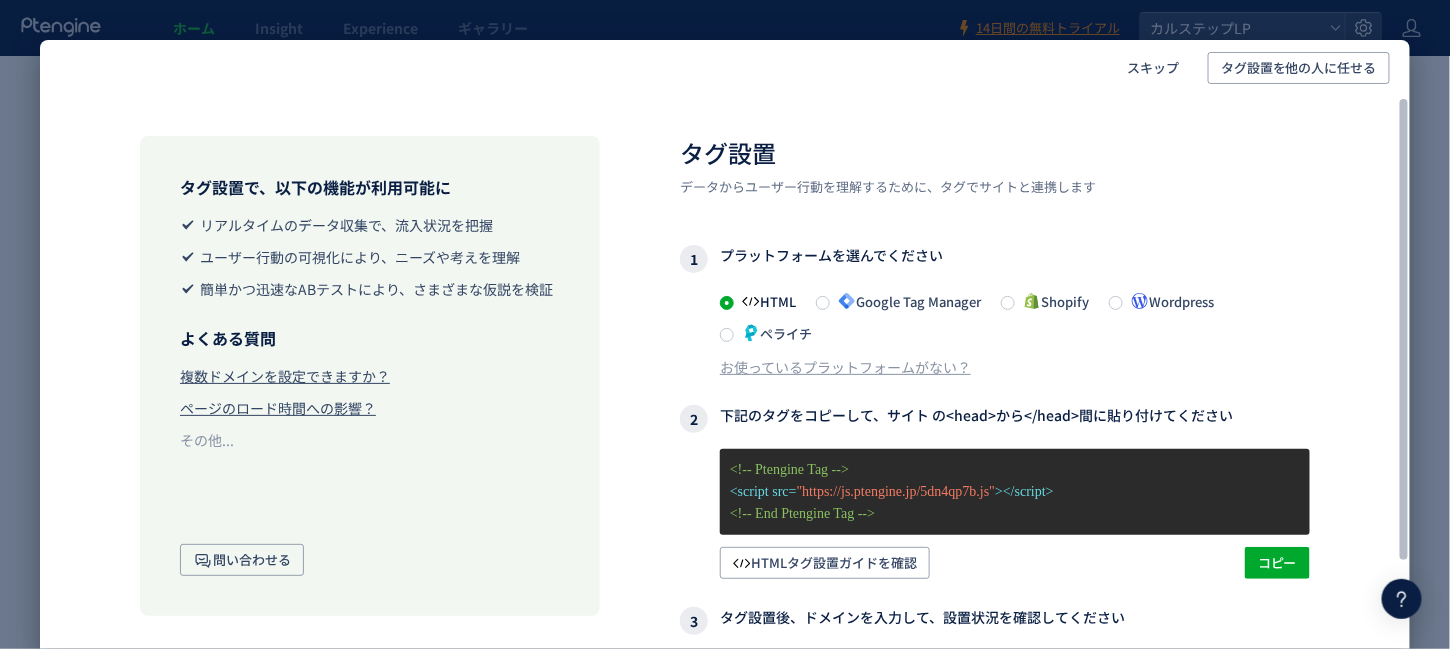 click on "Google Tag Manager" at bounding box center (905, 301) 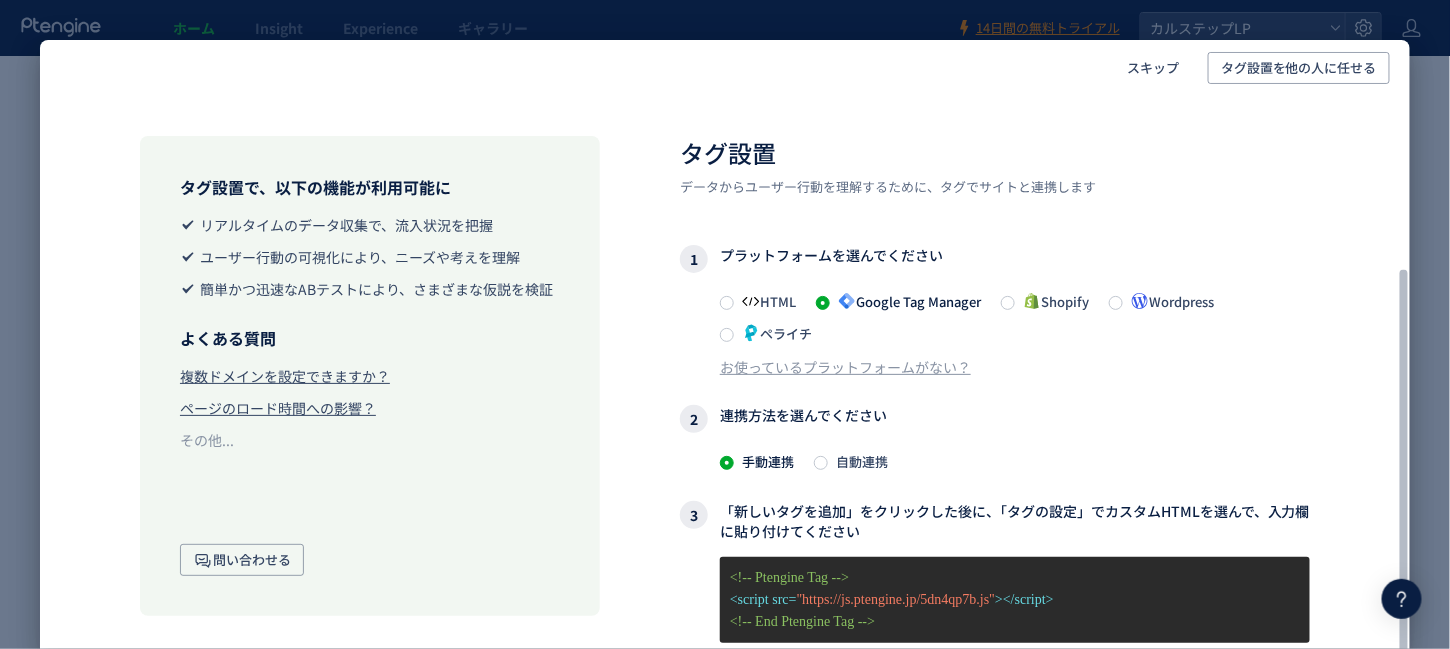 scroll, scrollTop: 263, scrollLeft: 0, axis: vertical 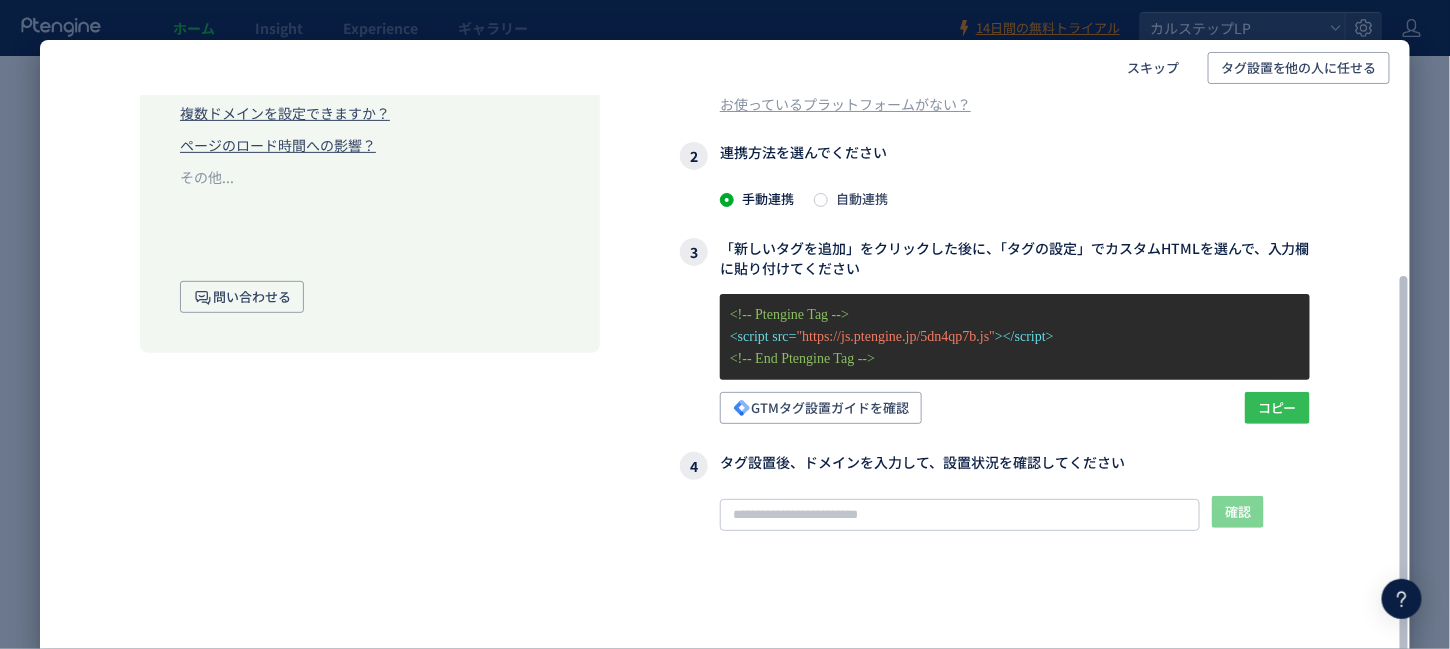 click on "コピー" at bounding box center [1277, 408] 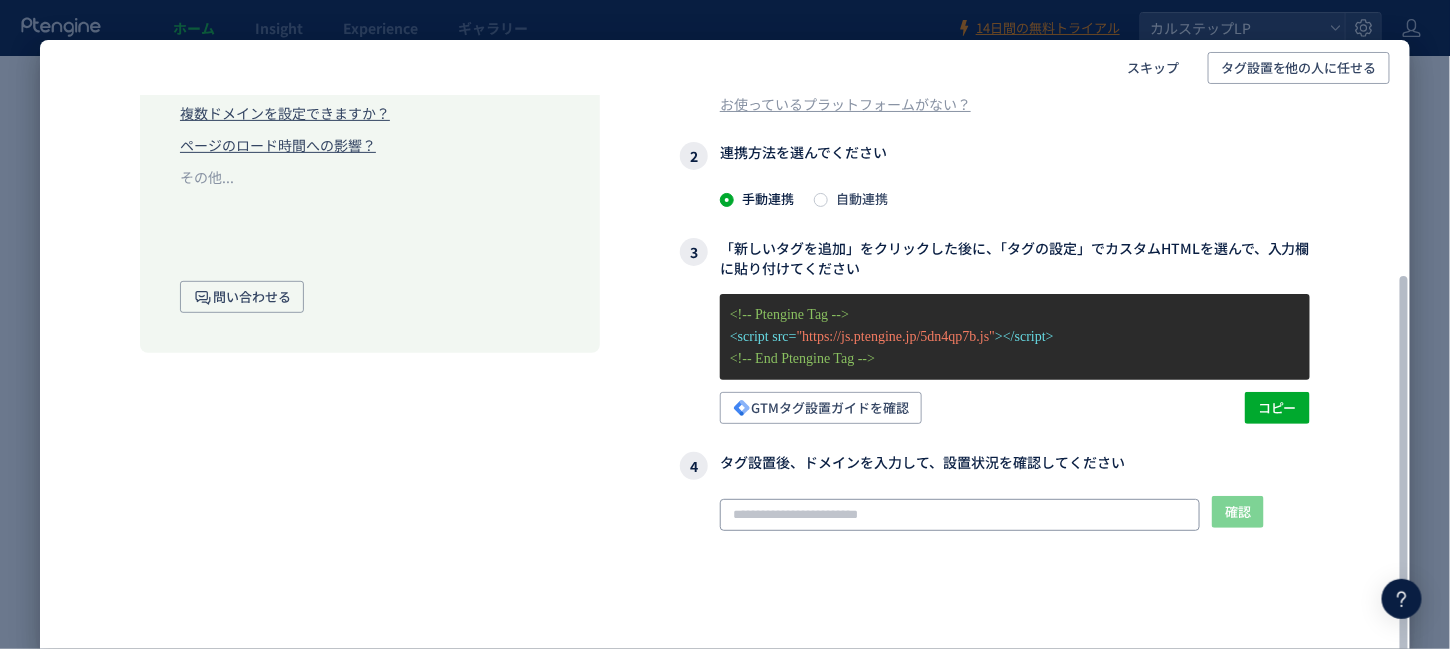 click 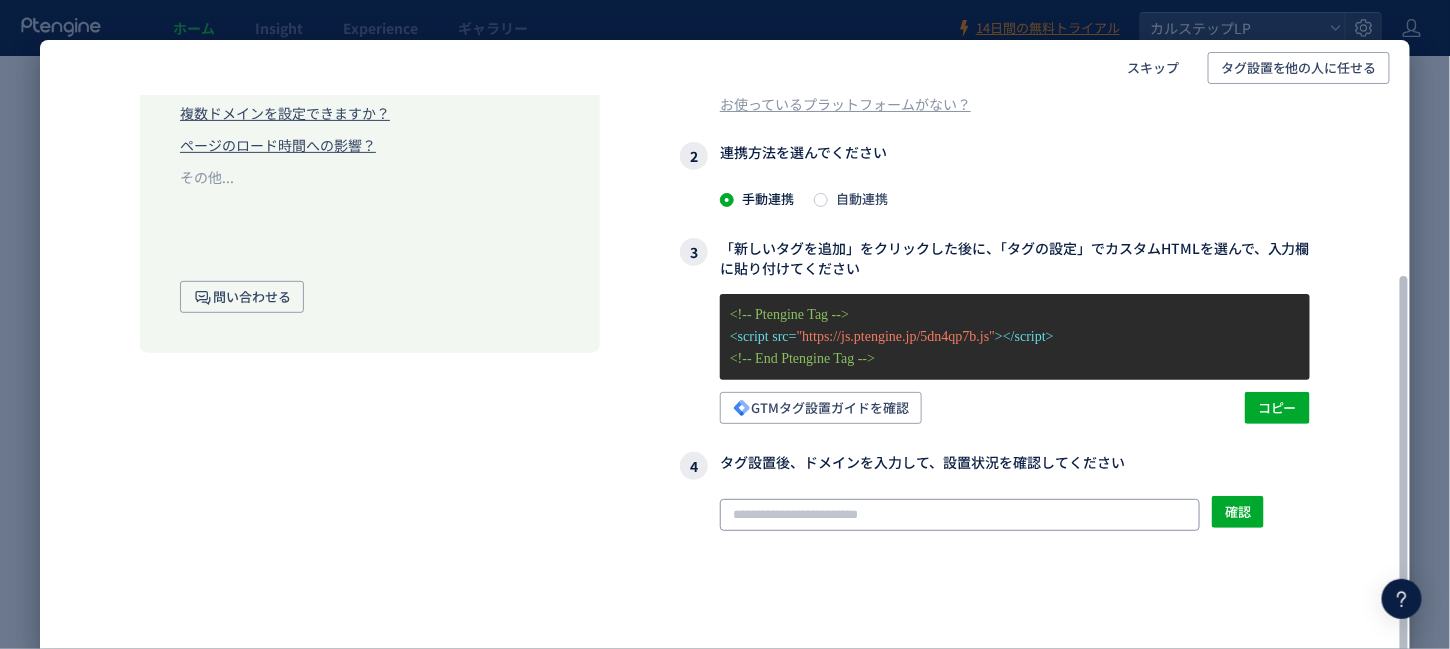 scroll, scrollTop: 0, scrollLeft: 0, axis: both 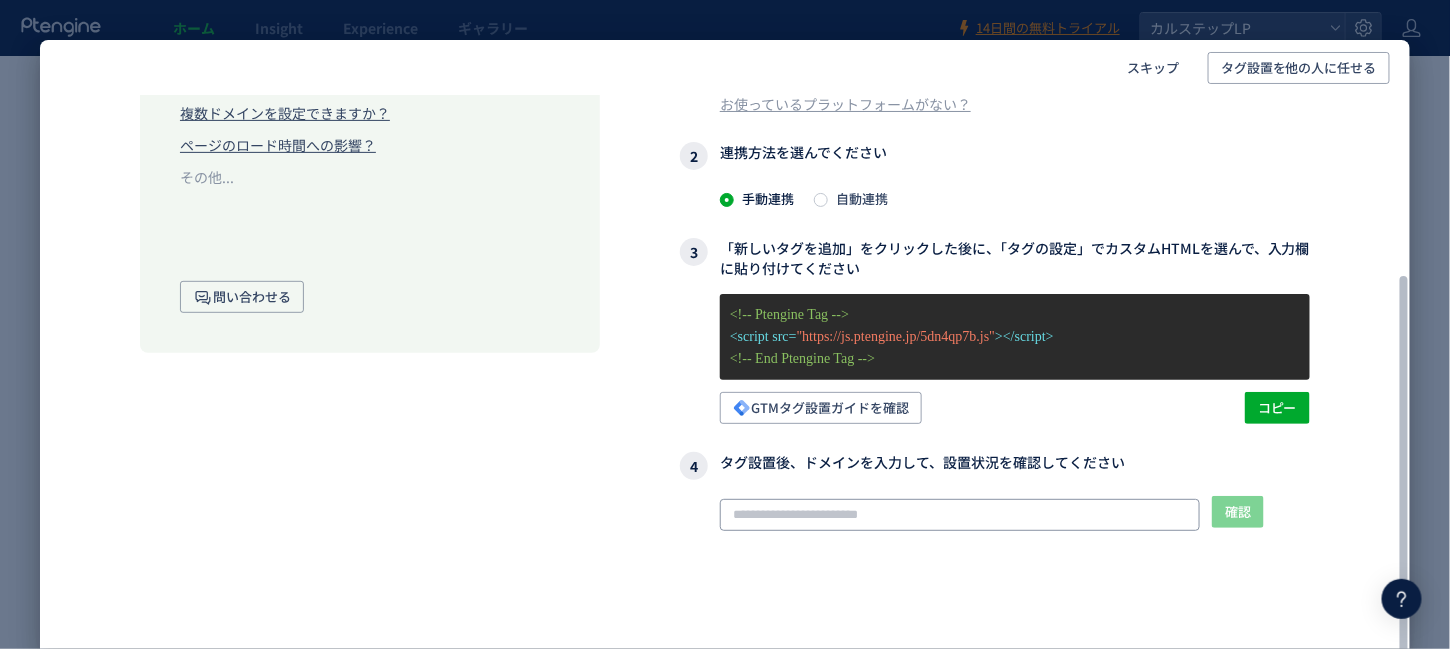 paste on "**********" 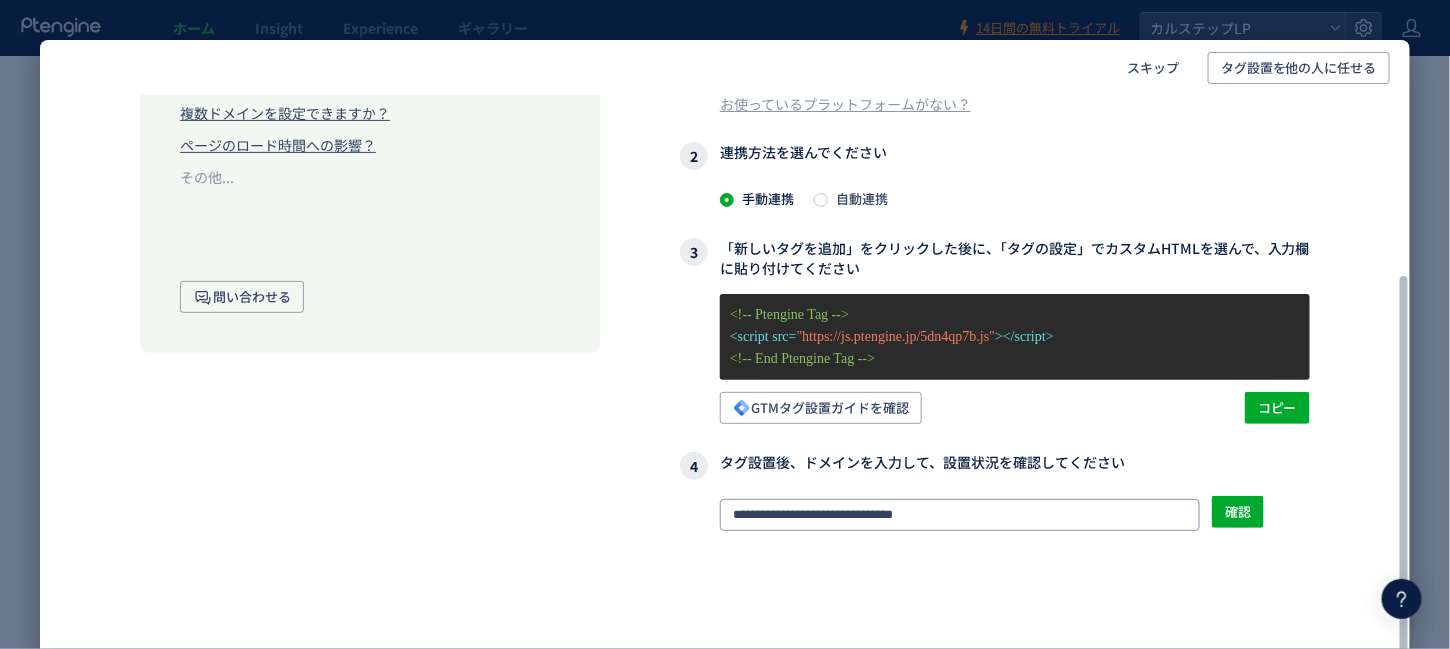 type on "**********" 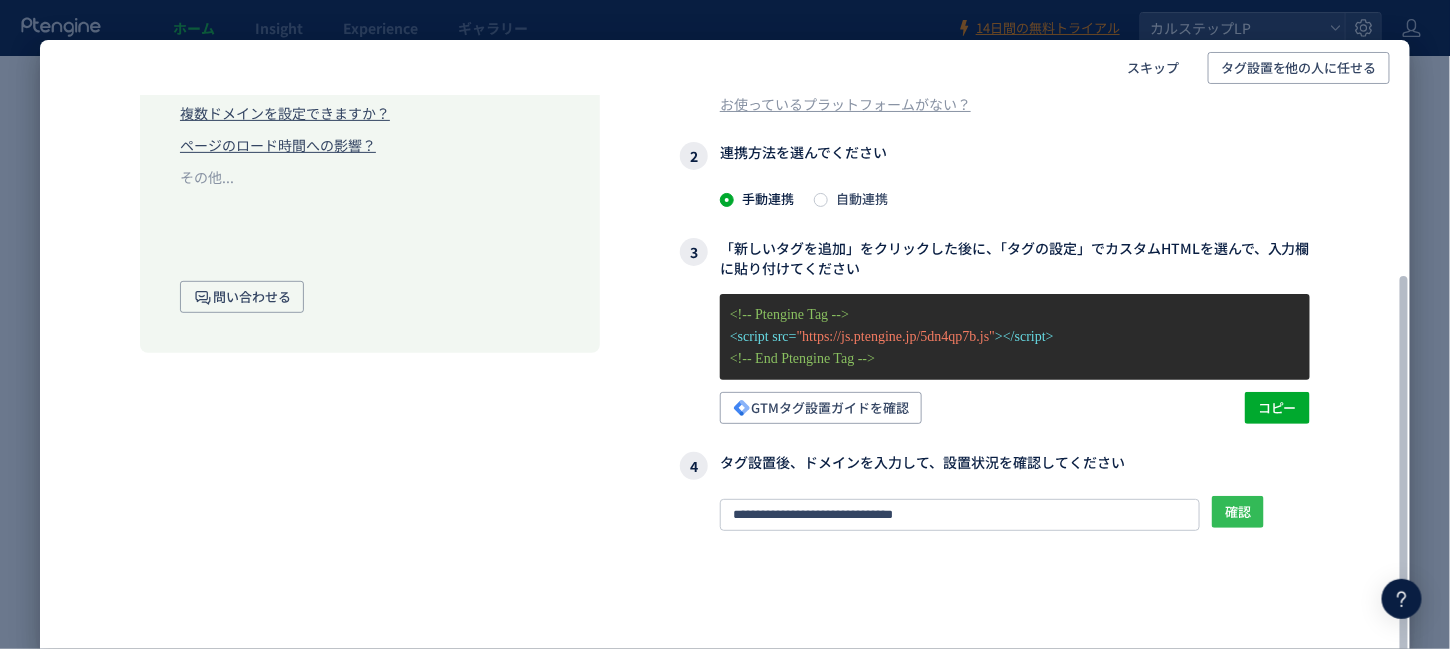 click on "確認" at bounding box center [1238, 512] 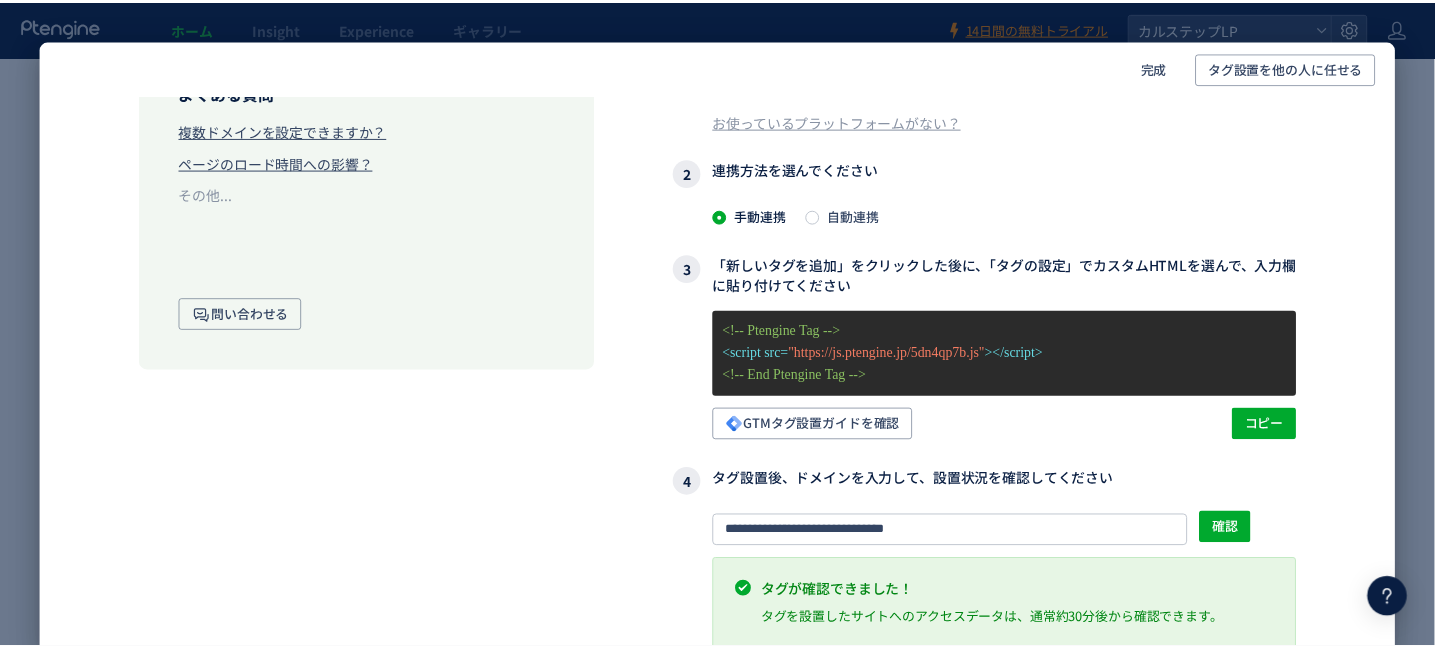 scroll, scrollTop: 241, scrollLeft: 0, axis: vertical 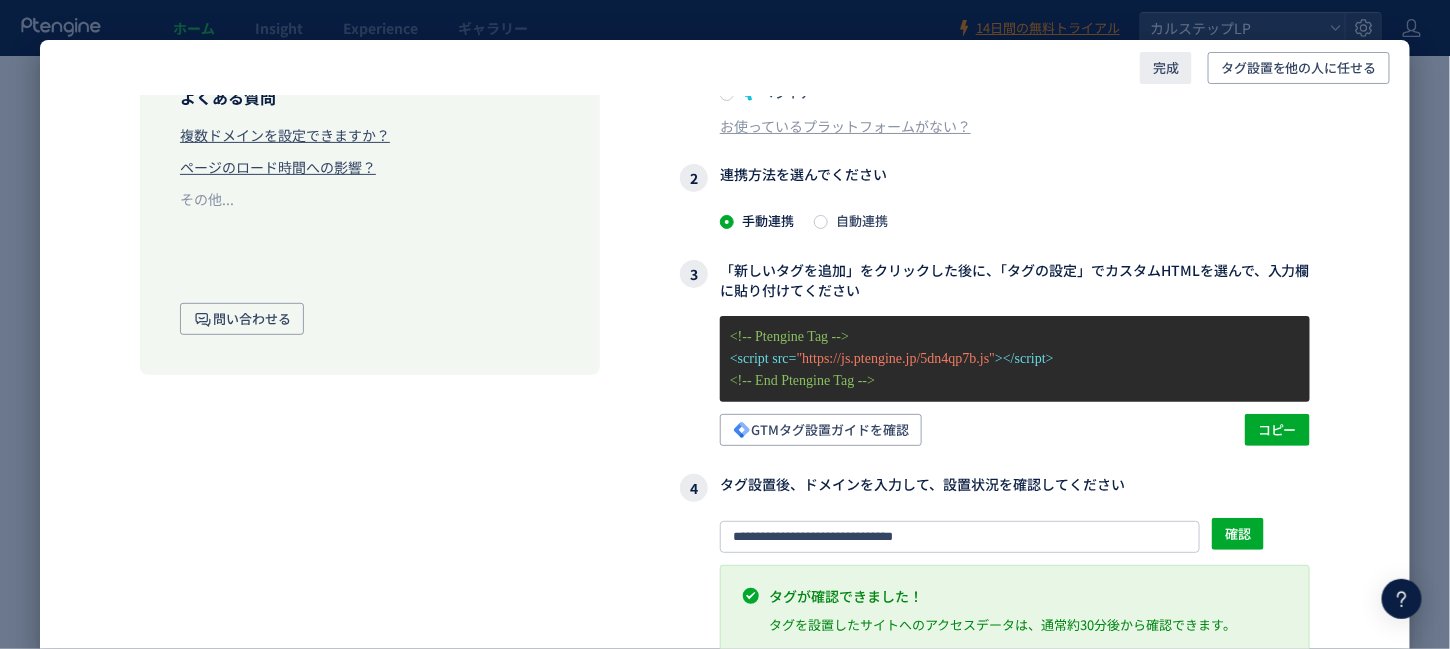 click on "完成" at bounding box center [1166, 68] 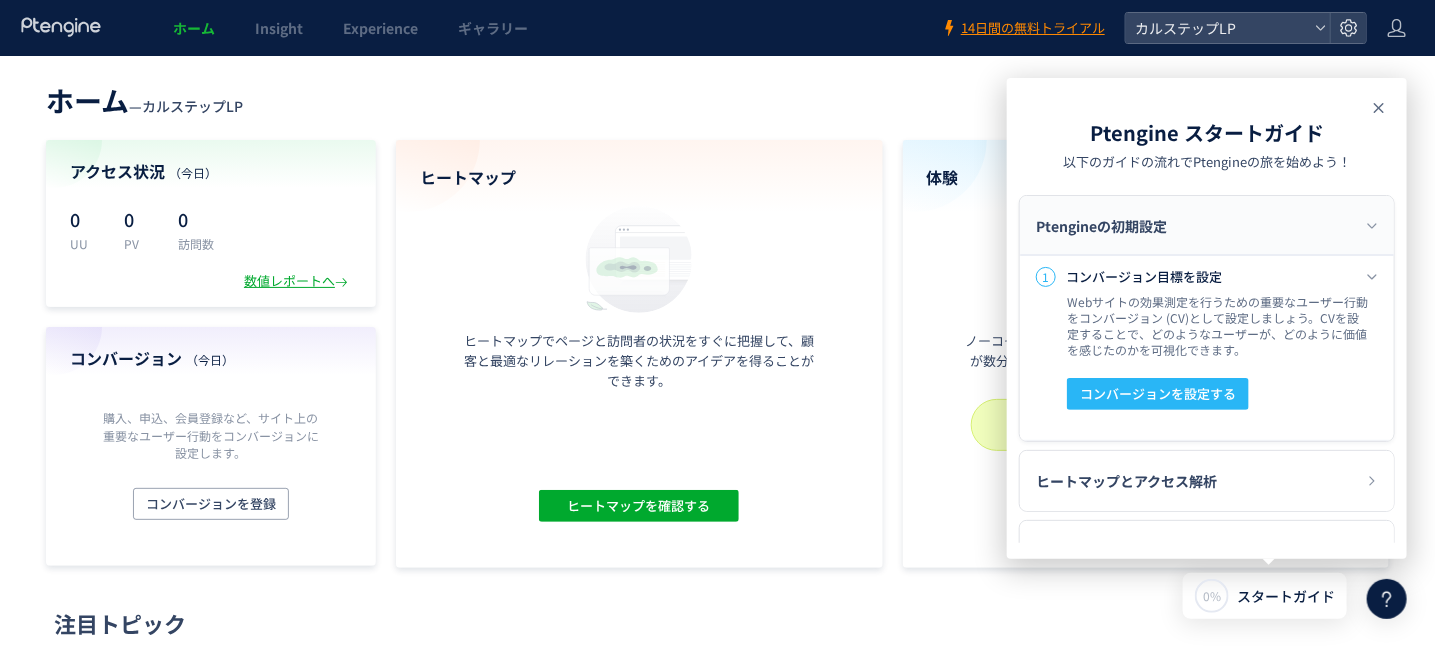click 